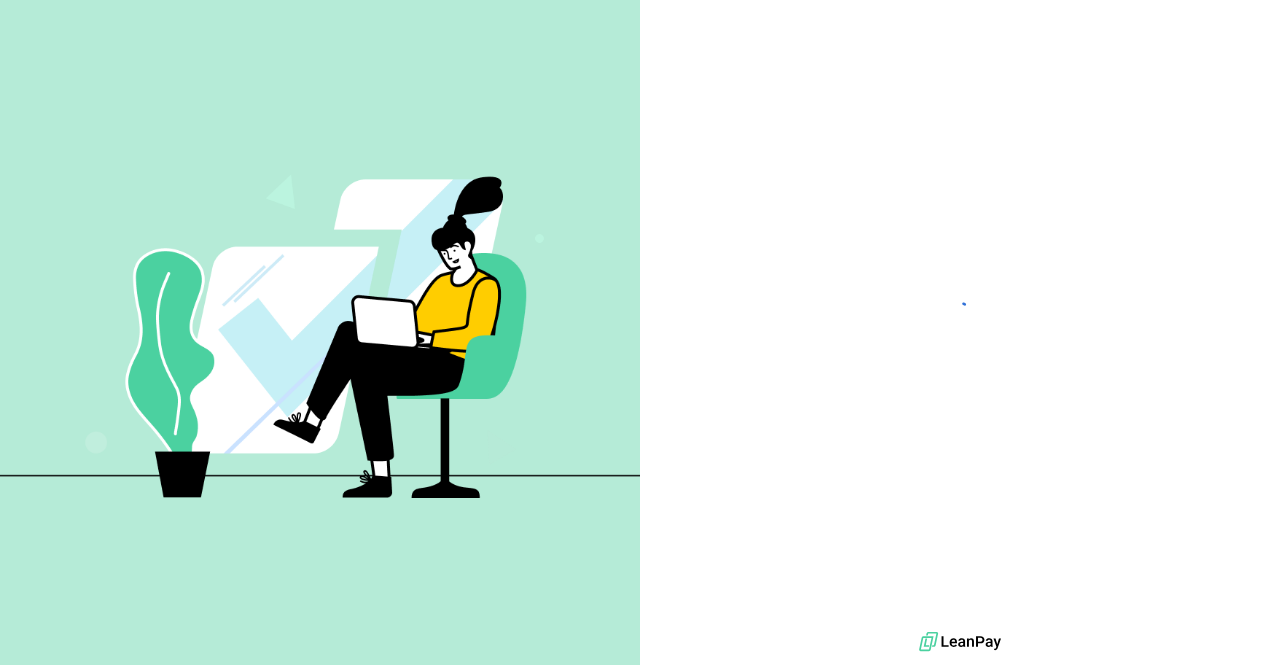scroll, scrollTop: 0, scrollLeft: 0, axis: both 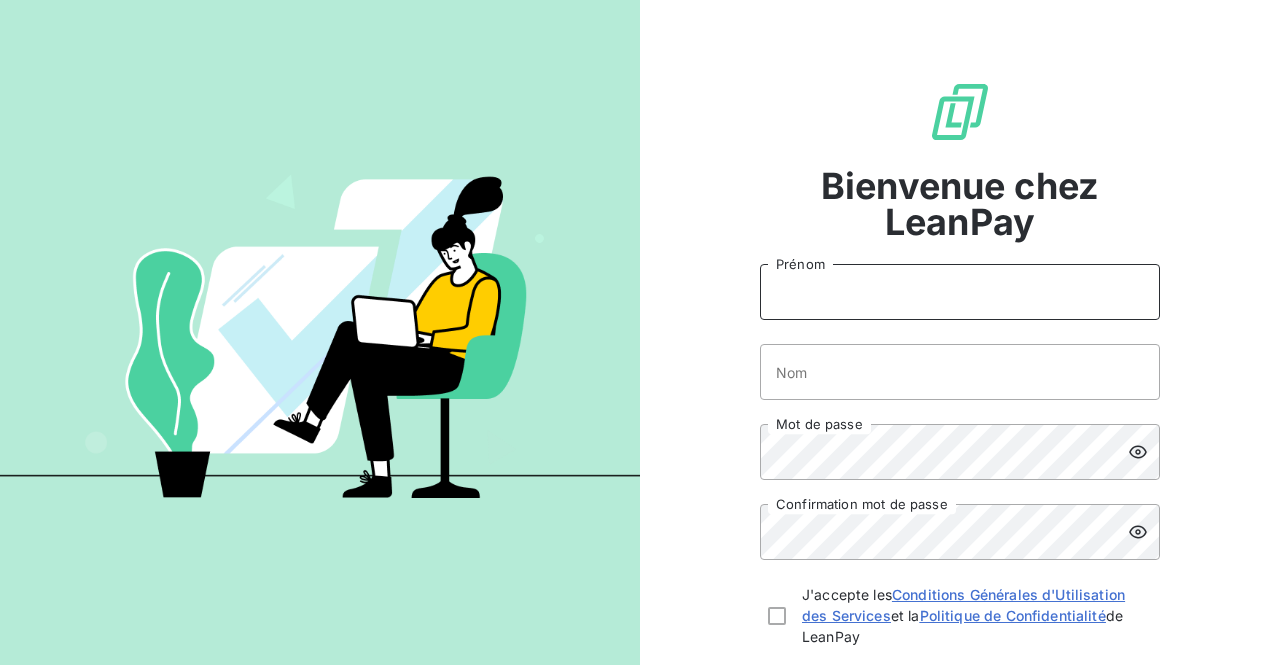 click on "Prénom" at bounding box center [960, 292] 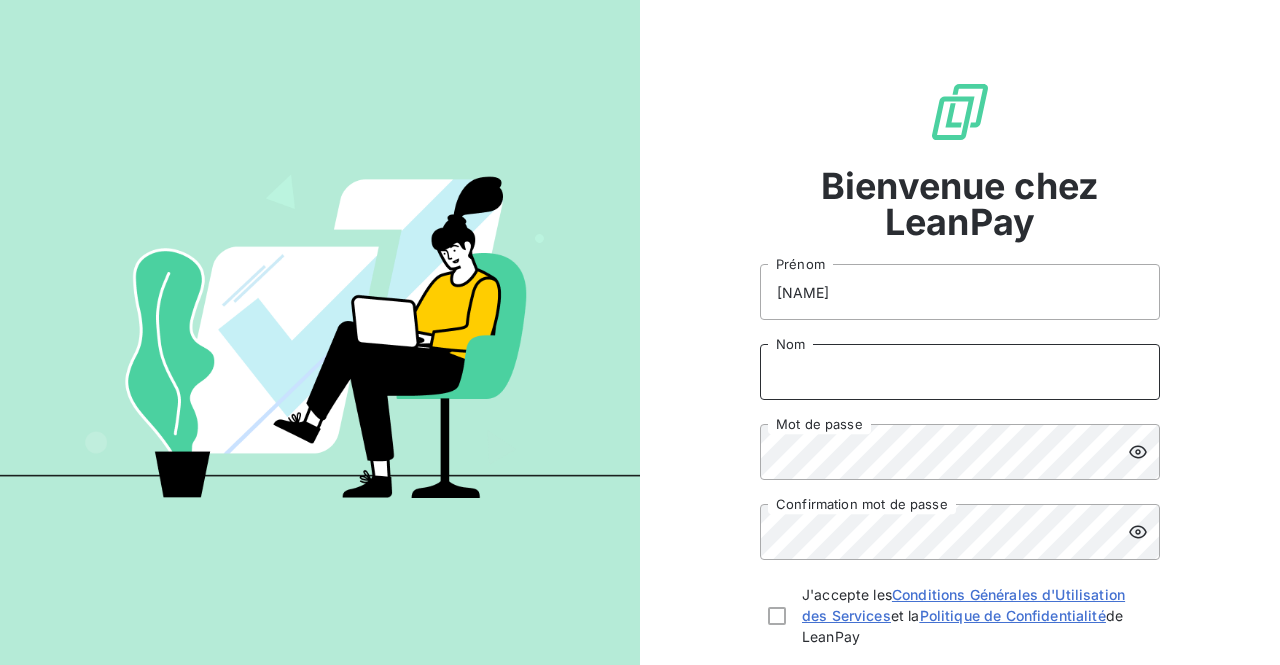 click on "Nom" at bounding box center (960, 372) 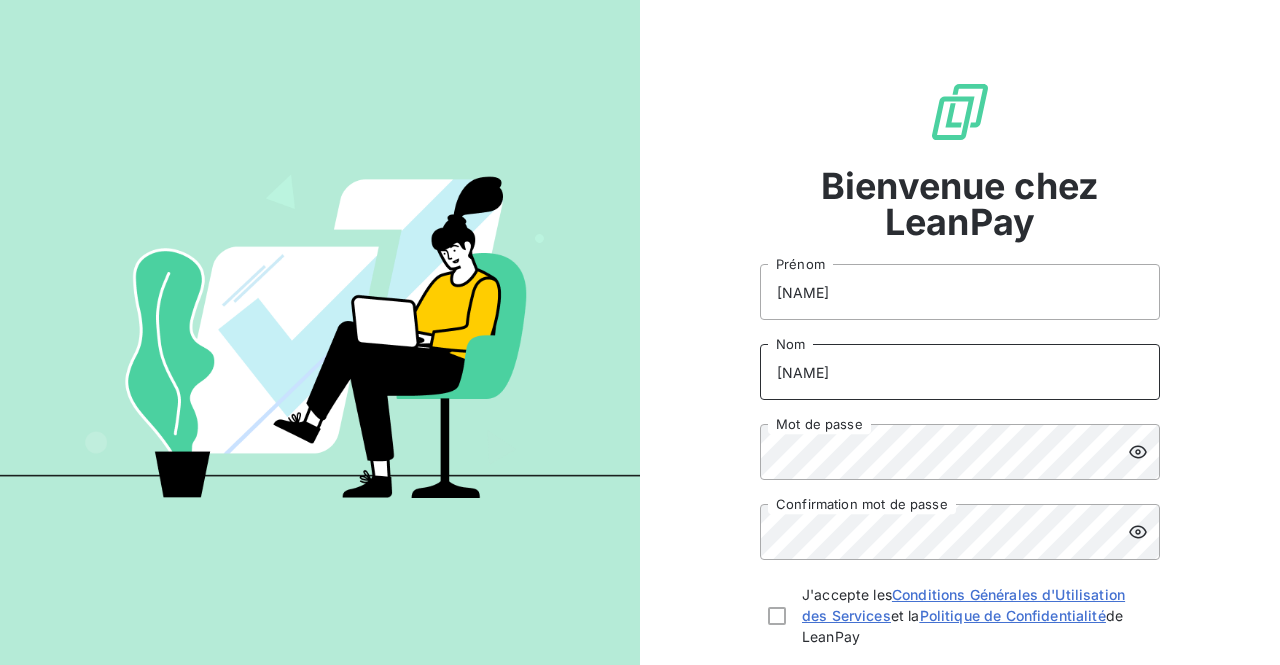 type on "[NAME]" 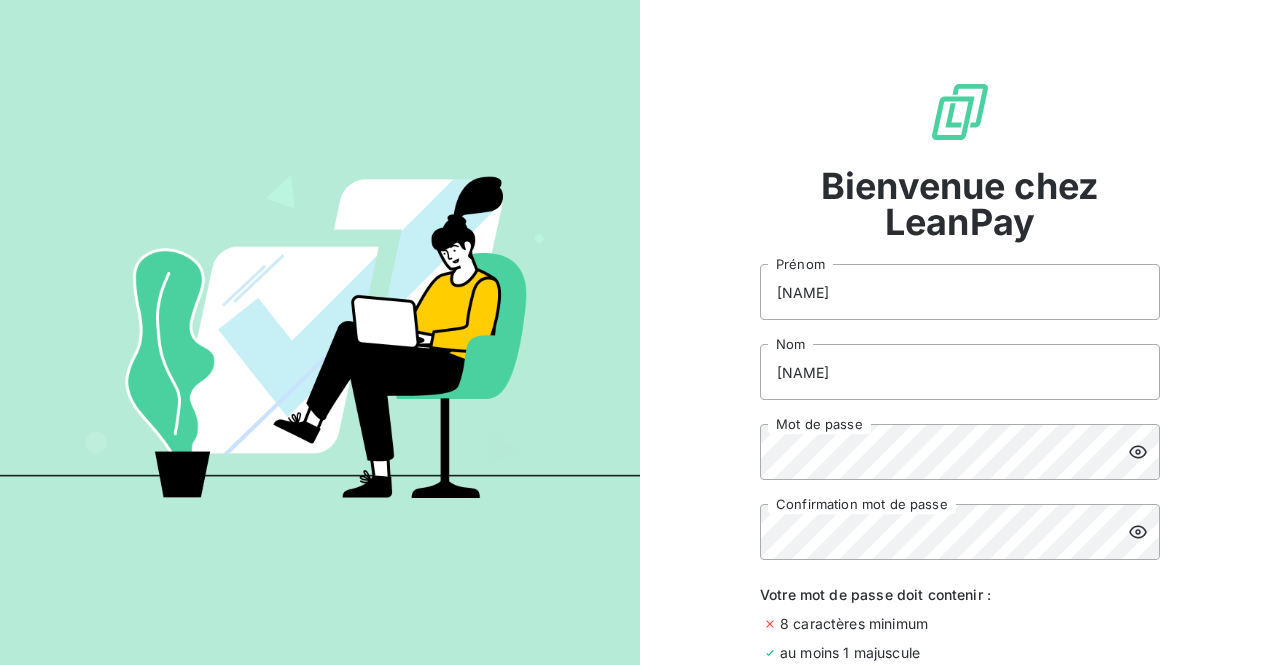 click 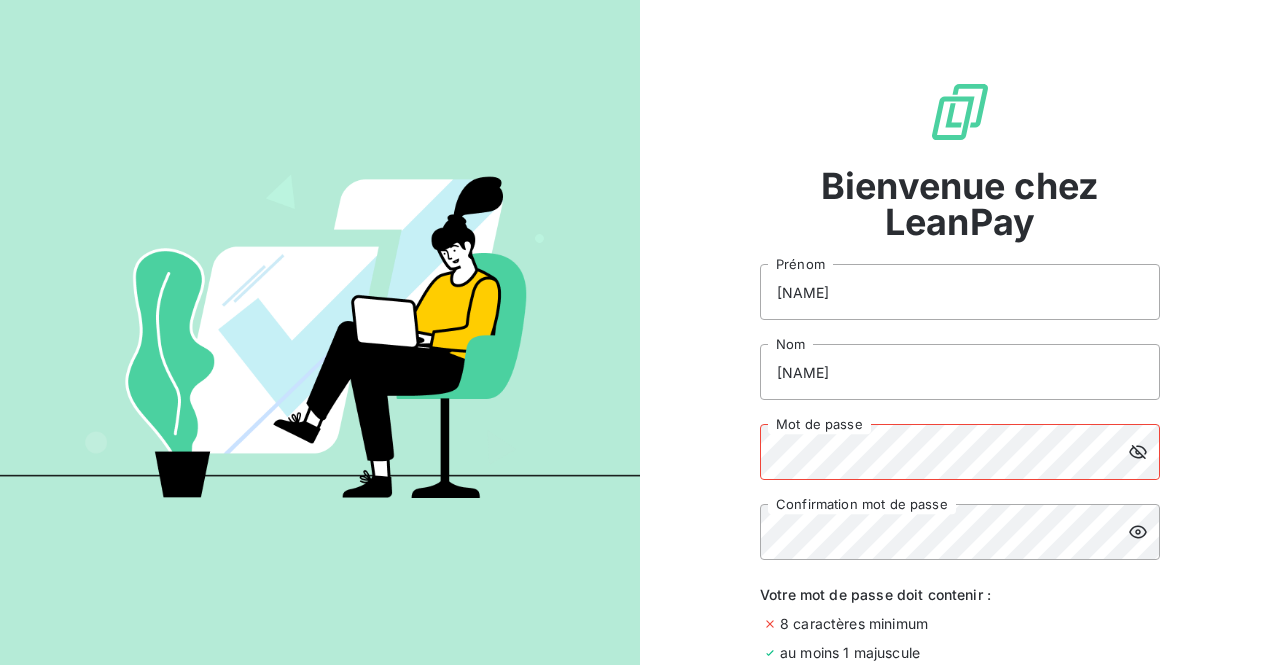 click on "Bienvenue chez LeanPay [FIRST] Prénom [LAST] Nom Mot de passe Confirmation mot de passe Votre mot de passe doit contenir : 8 caractères minimum au moins 1 majuscule au moins 1 chiffre au moins 1 caractère spécial J'accepte les  Conditions Générales d'Utilisation des Services  et la  Politique de Confidentialité  de LeanPay Créer mon compte" at bounding box center (960, 477) 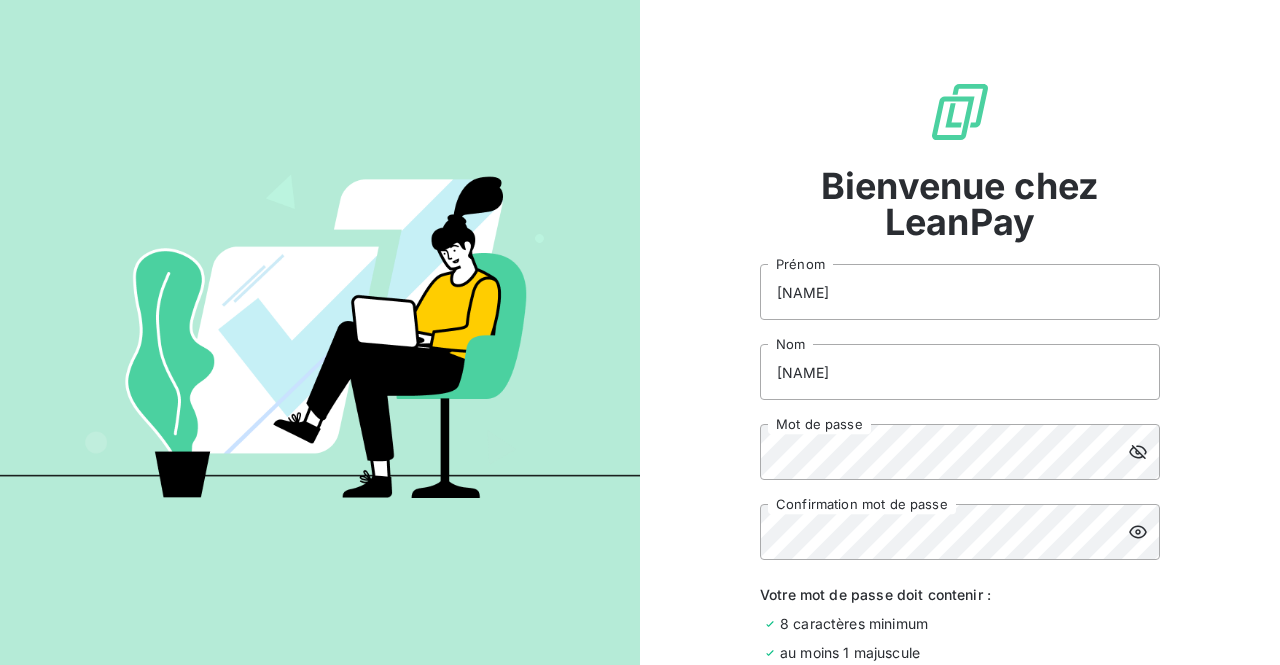 click at bounding box center [1144, 532] 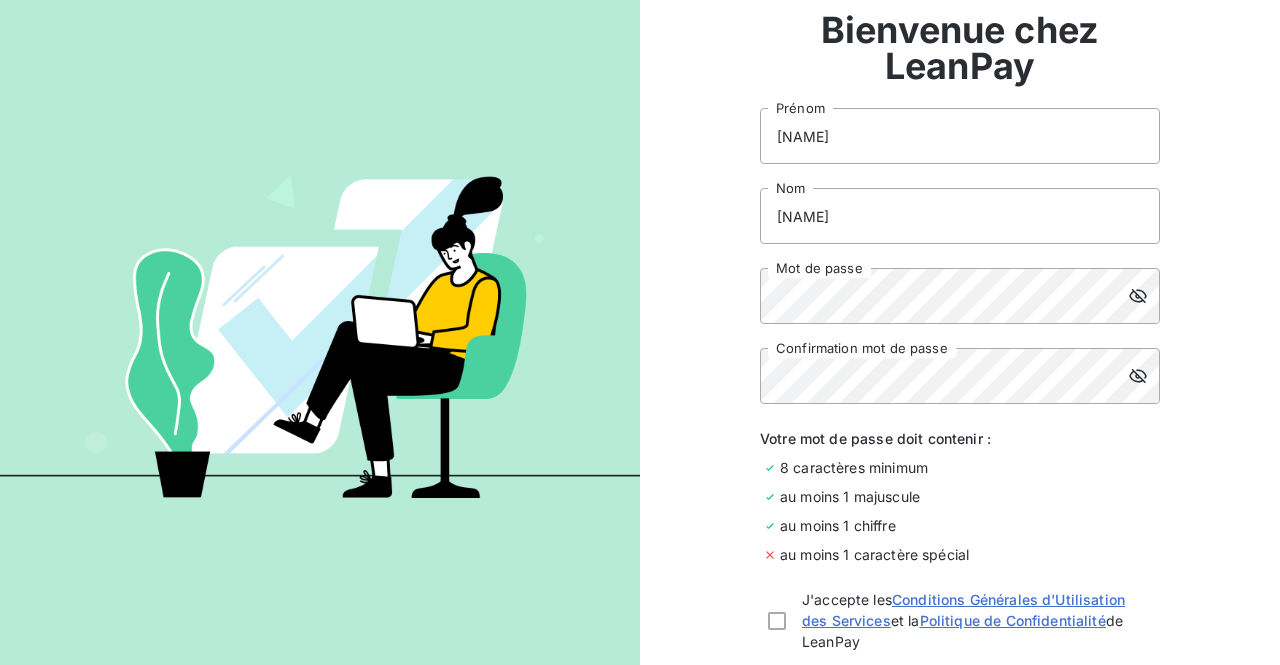 scroll, scrollTop: 100, scrollLeft: 0, axis: vertical 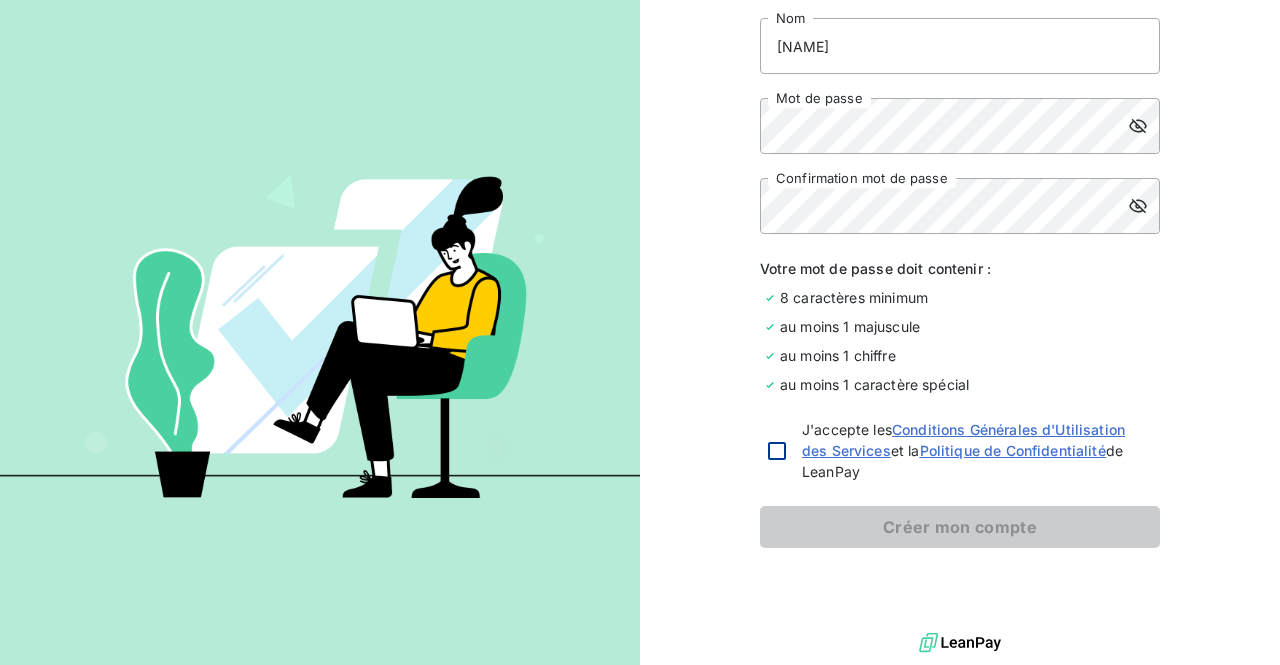 click at bounding box center (777, 451) 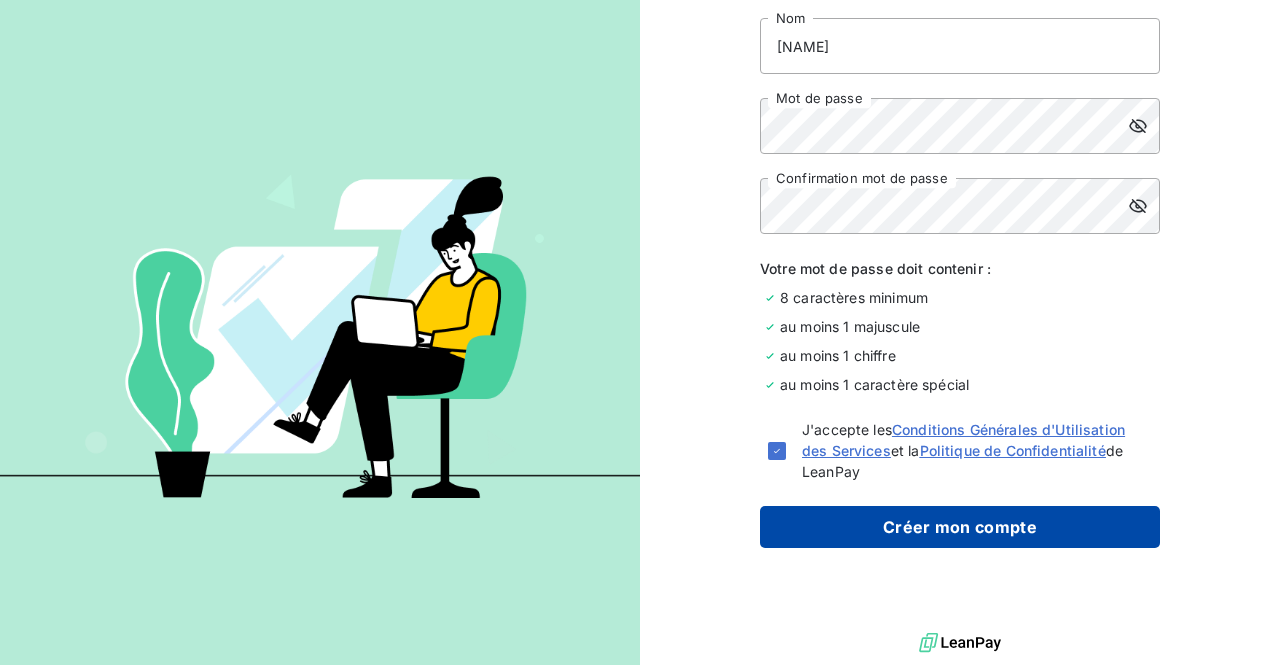 click on "Créer mon compte" at bounding box center [960, 527] 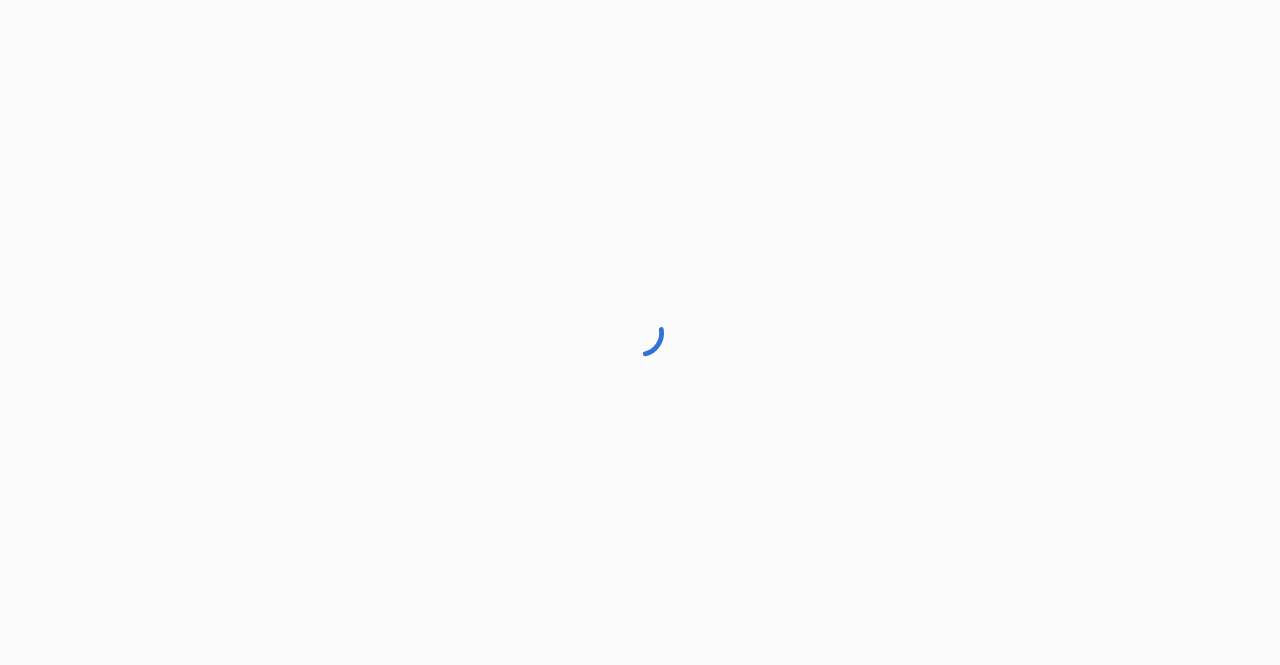 scroll, scrollTop: 0, scrollLeft: 0, axis: both 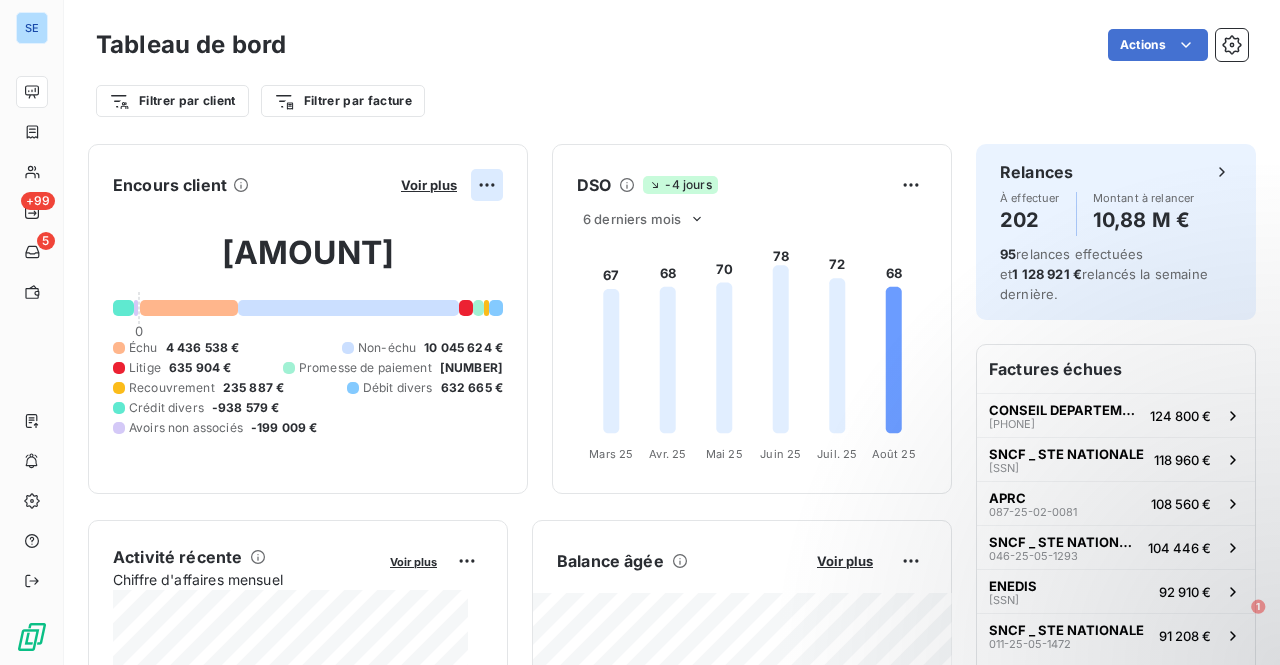 click on "SE +99 5 Tableau de bord Actions Filtrer par client Filtrer par facture Encours client   Voir plus 15 339 481,25 € 0 Échu 4 436 538 € Non-échu 10 045 624 €   Litige 635 904 € Promesse de paiement 490 451 € Recouvrement 235 887 € Débit divers 632 665 € Crédit divers -938 579 € Avoirs non associés -199 009 € DSO -4 jours 6 derniers mois 67 68 70 78 72 68 Mars 25 Mars 25 Avr. 25 Avr. 25 Mai 25 Mai 25 Juin 25 Juin 25 Juil. 25 Juil. 25 Août 25 Août 25 Activité récente Chiffre d'affaires mensuel Voir plus Balance âgée Voir plus Relances par montant Encaissements Prévisionnel basé sur le délai moyen de paiement des 3 derniers mois Relances À effectuer 202 Montant à relancer 10,88 M€ 95  relances effectuées et  1 128 921 €  relancés la semaine dernière. Factures échues CONSEIL DEPARTEMENTAL DES ALPES MAR [CODE] 124 800 € SNCF _ STE NATIONALE [CODE] 118 960 € APRC [CODE] 108 560 € [CODE]" at bounding box center [640, 332] 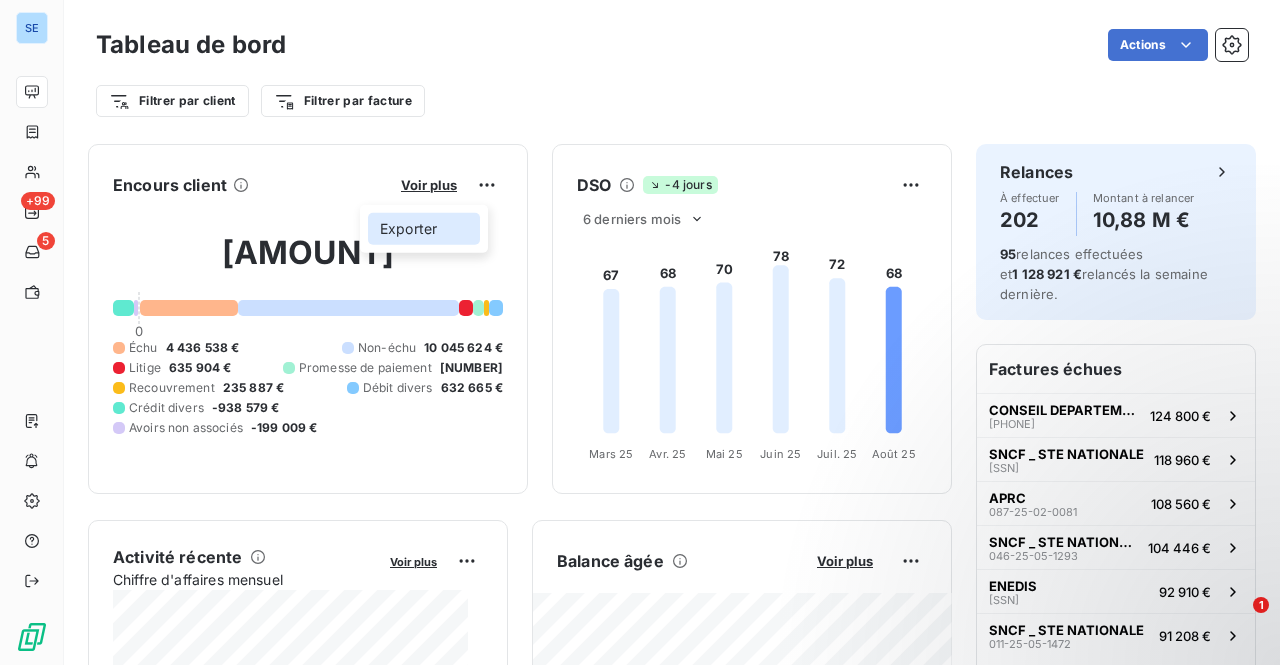 click on "Exporter" at bounding box center [424, 229] 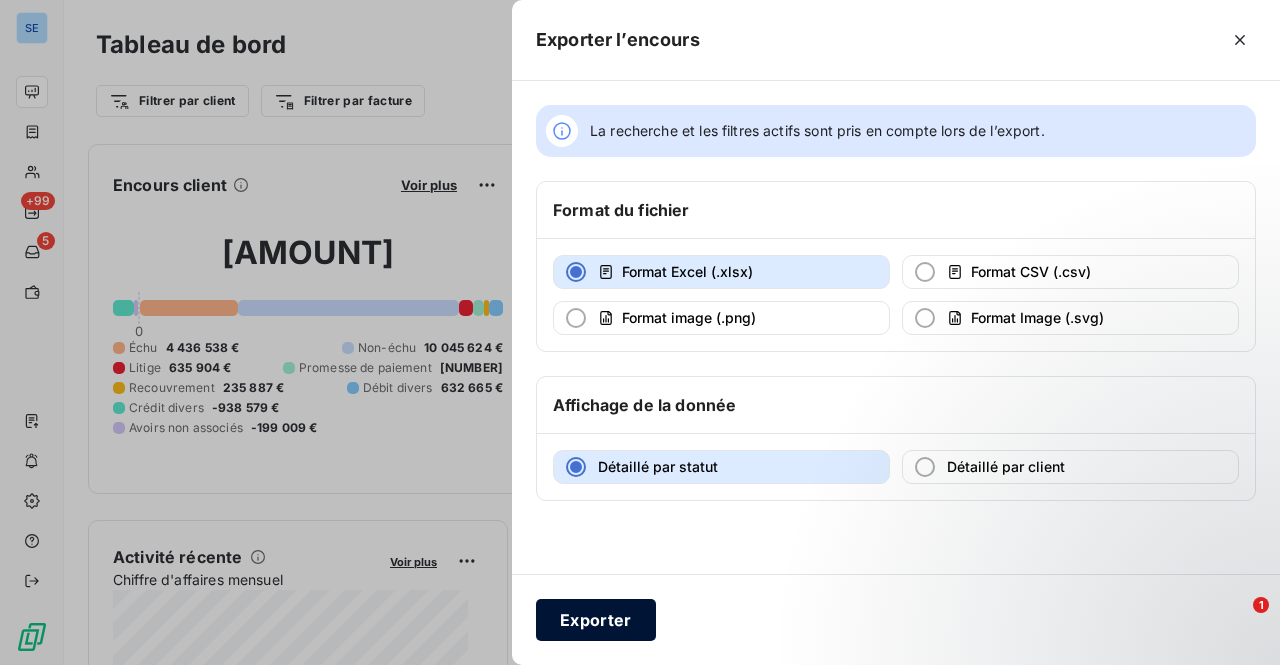 click on "Exporter" at bounding box center [596, 620] 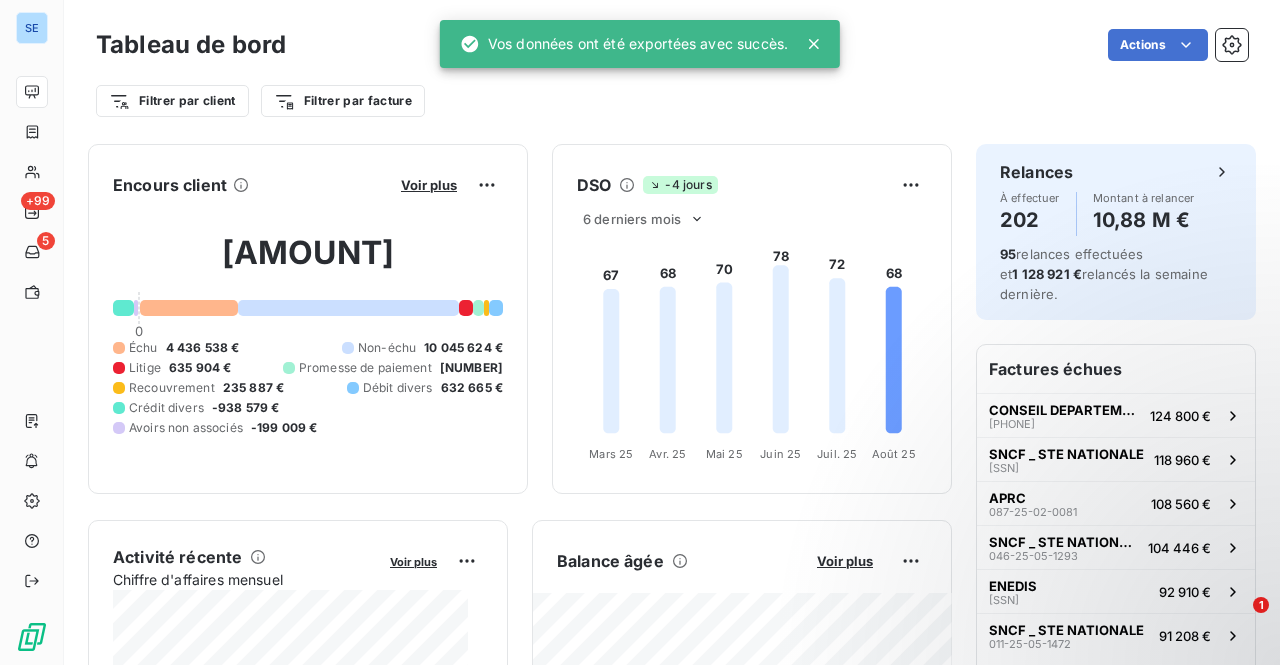 click on "Tableau de bord Actions" at bounding box center (672, 45) 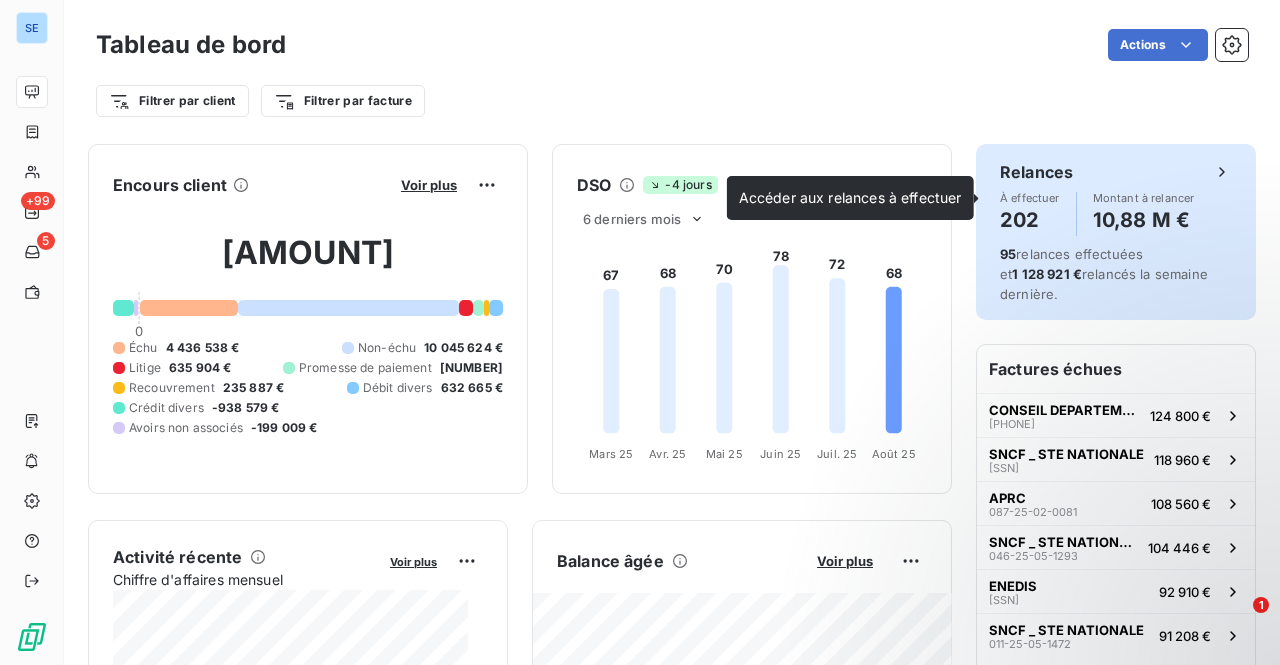 click 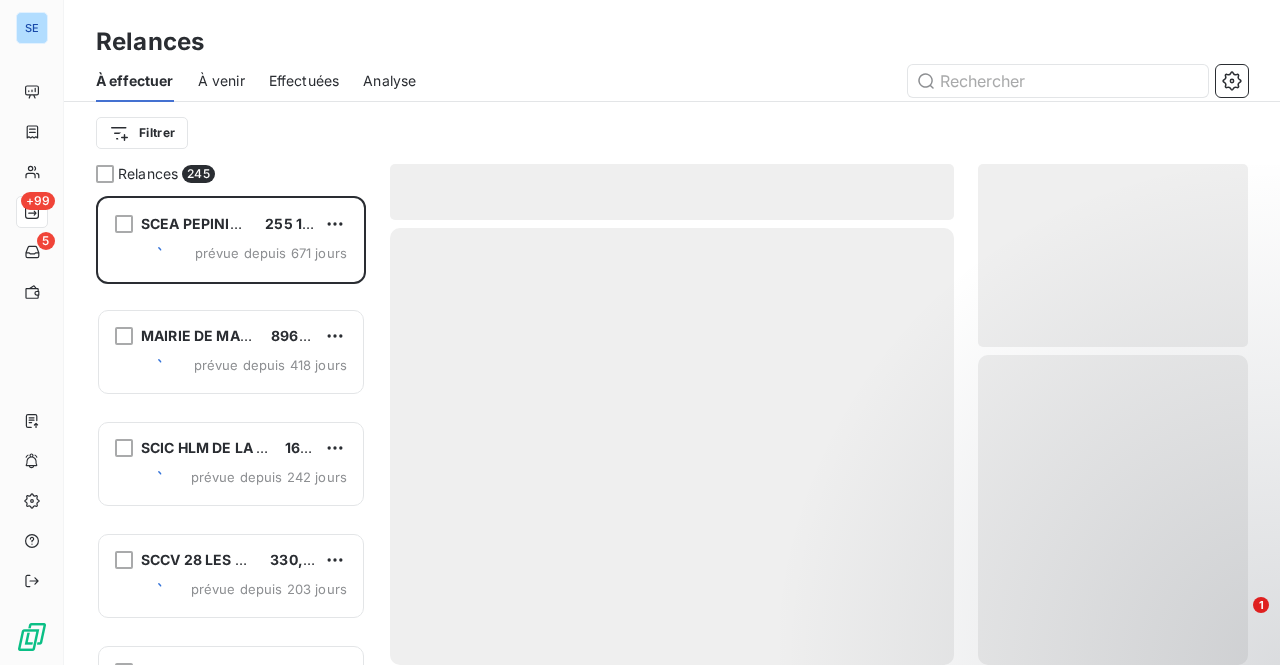 scroll, scrollTop: 16, scrollLeft: 16, axis: both 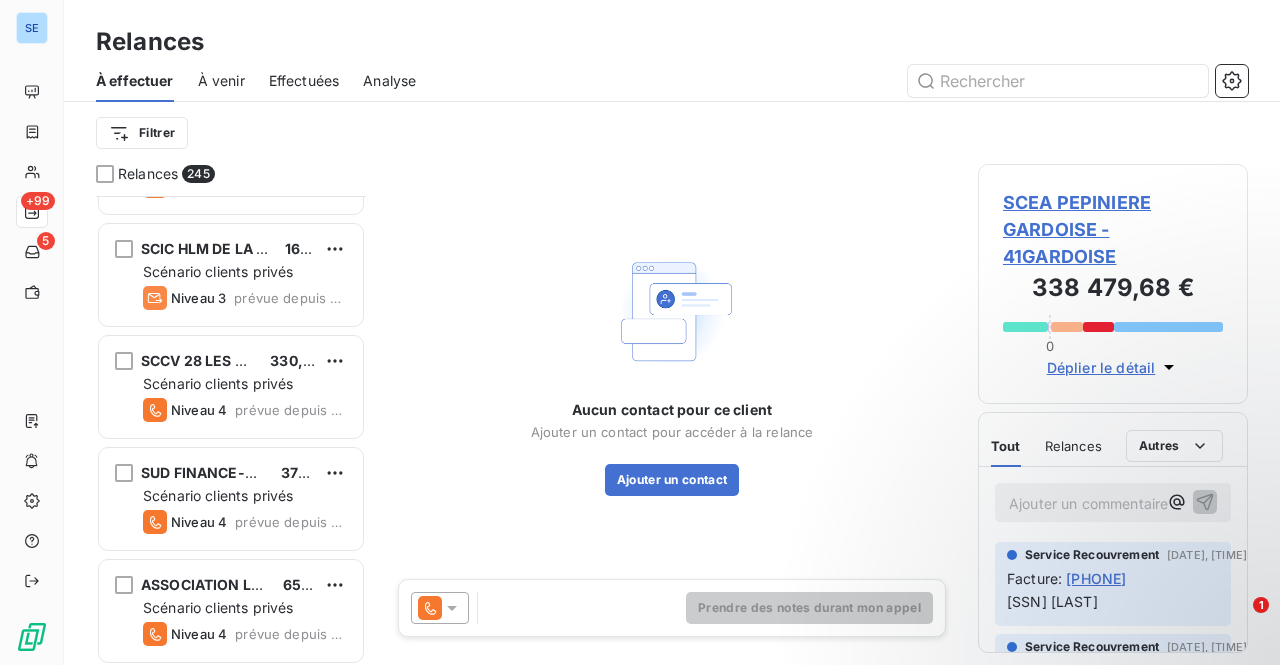 click on "À venir" at bounding box center (221, 81) 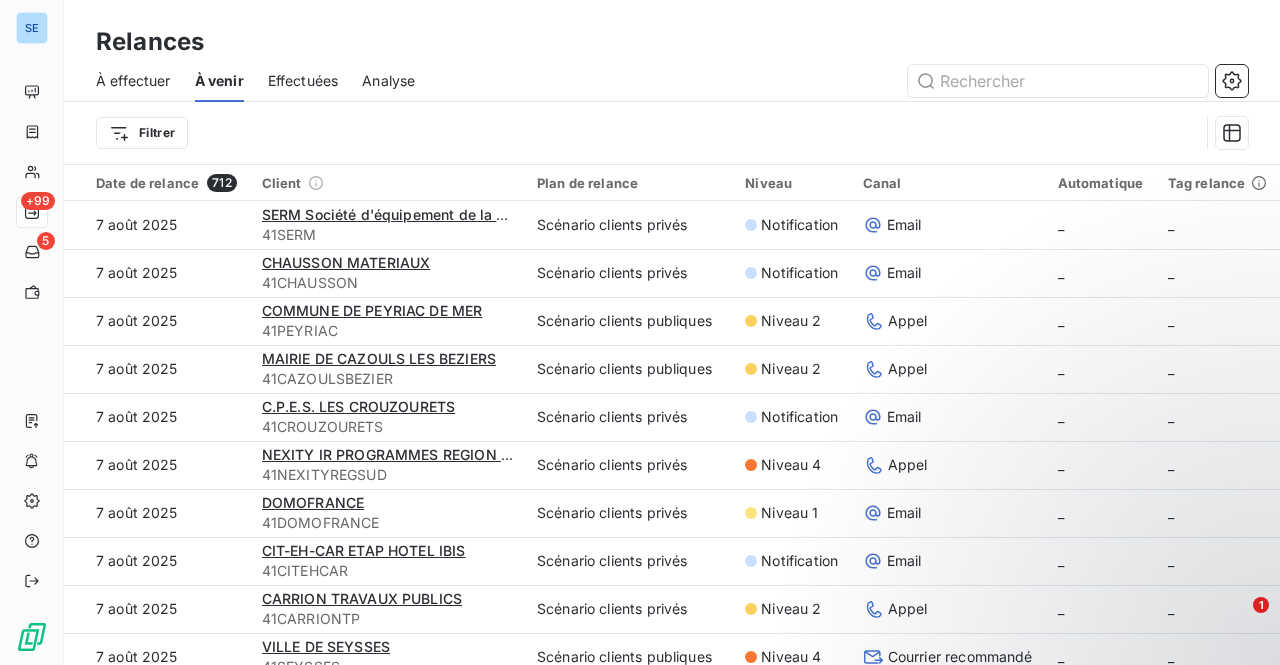 click on "Effectuées" at bounding box center [303, 81] 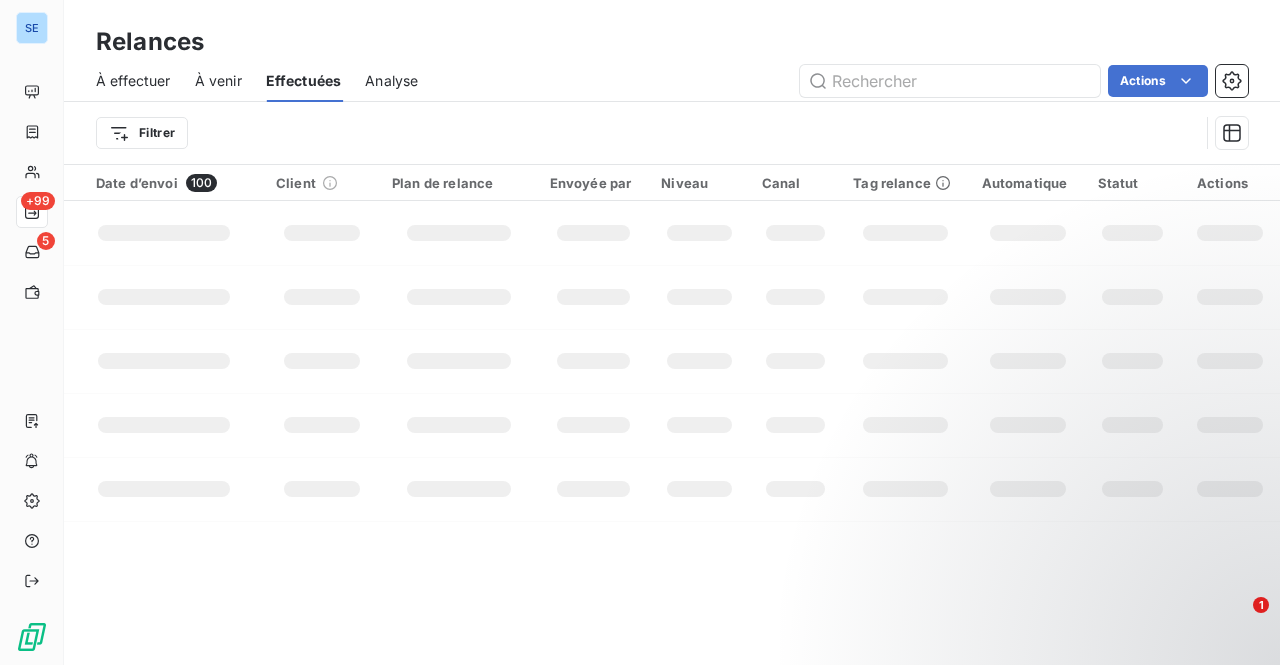 click on "À effectuer" at bounding box center [133, 81] 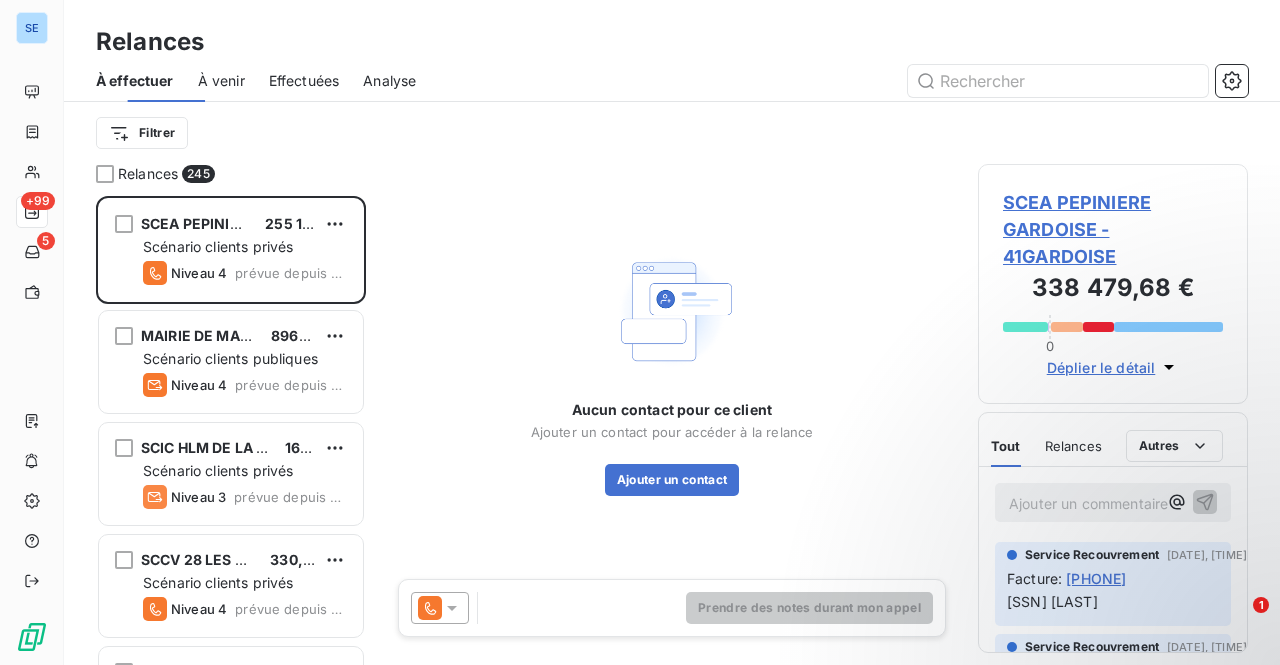 scroll, scrollTop: 16, scrollLeft: 16, axis: both 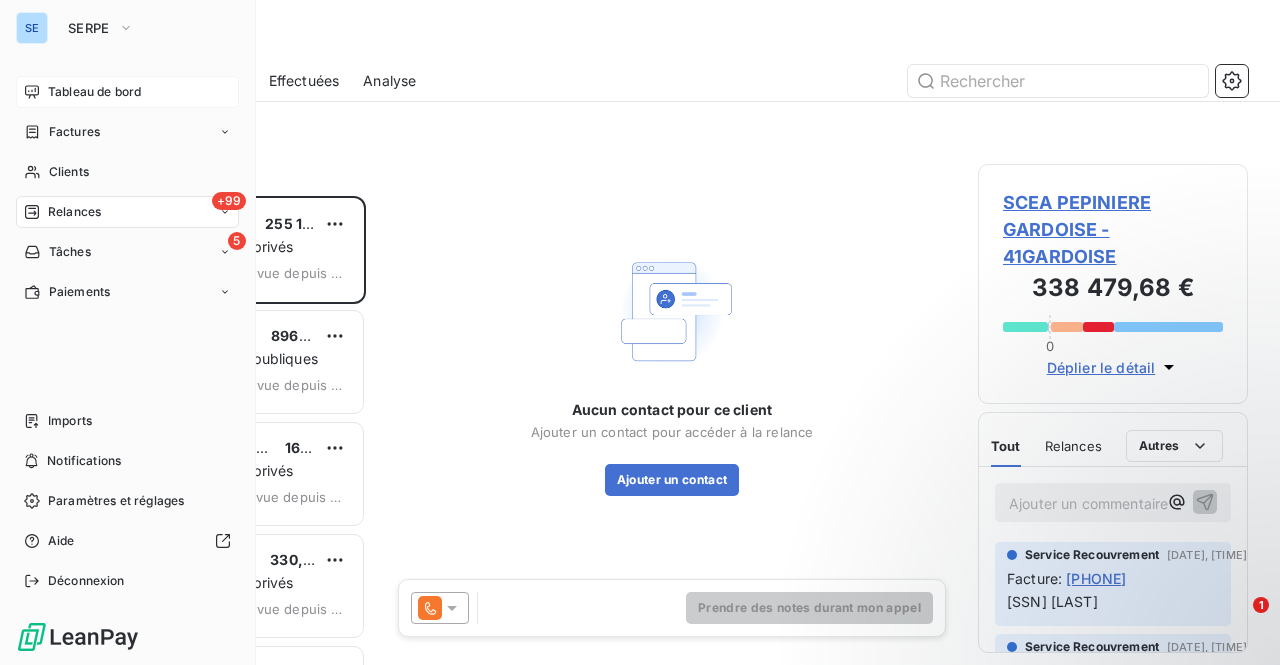 click on "Tableau de bord" at bounding box center [94, 92] 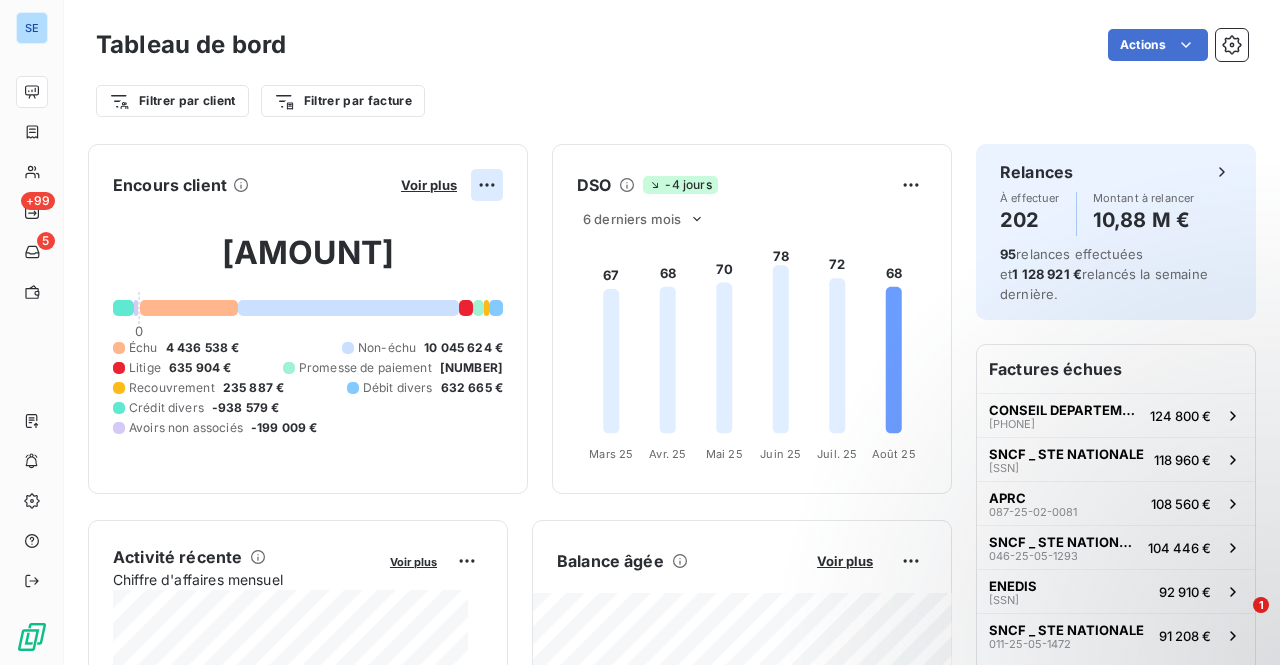 click on "SE +99 5 Tableau de bord Actions Filtrer par client Filtrer par facture Encours client   Voir plus 15 339 481,25 € 0 Échu 4 436 538 € Non-échu 10 045 624 €   Litige 635 904 € Promesse de paiement 490 451 € Recouvrement 235 887 € Débit divers 632 665 € Crédit divers -938 579 € Avoirs non associés -199 009 € DSO -4 jours 6 derniers mois 67 68 70 78 72 68 Mars 25 Mars 25 Avr. 25 Avr. 25 Mai 25 Mai 25 Juin 25 Juin 25 Juil. 25 Juil. 25 Août 25 Août 25 Activité récente Chiffre d'affaires mensuel Voir plus Balance âgée Voir plus Relances par montant Encaissements Prévisionnel basé sur le délai moyen de paiement des 3 derniers mois Relances À effectuer 202 Montant à relancer 10,88 M€ 95  relances effectuées et  1 128 921 €  relancés la semaine dernière. Factures échues CONSEIL DEPARTEMENTAL DES ALPES MAR [CODE] 124 800 € SNCF _ STE NATIONALE [CODE] 118 960 € APRC [CODE] 108 560 € [CODE]" at bounding box center [640, 332] 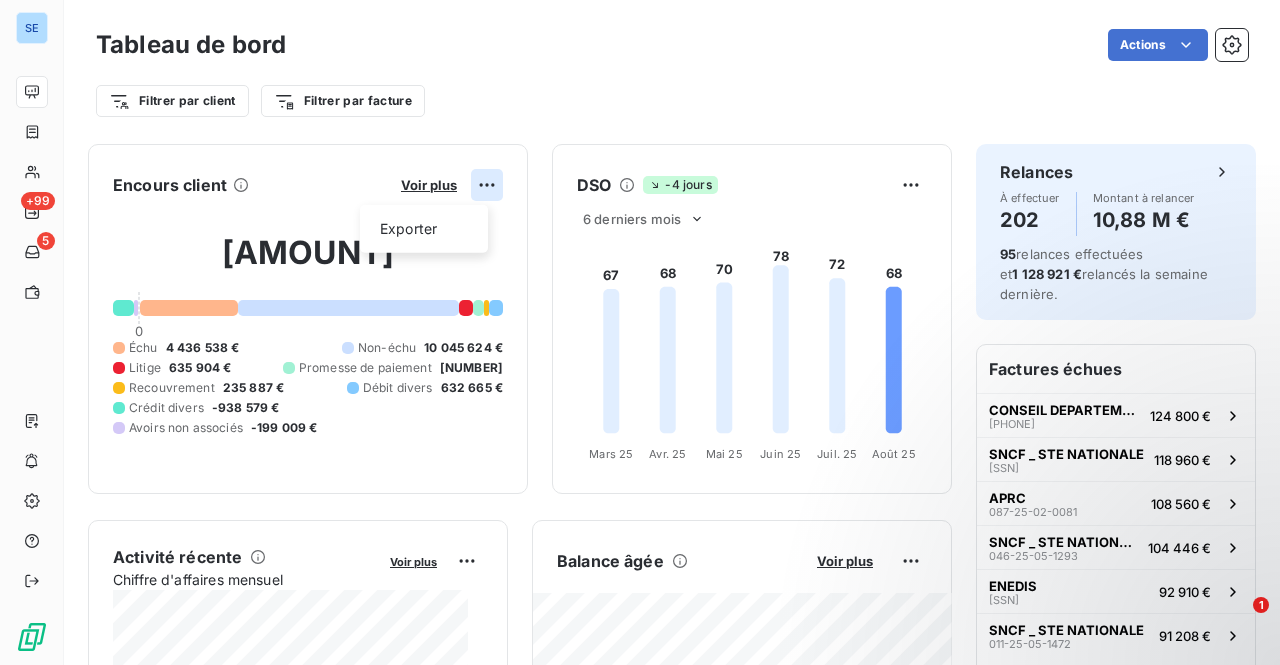 click on "[LAST] [LAST] [SSN] [LAST] [LAST] [SSN] [LAST] [LAST] [SSN]" at bounding box center [640, 332] 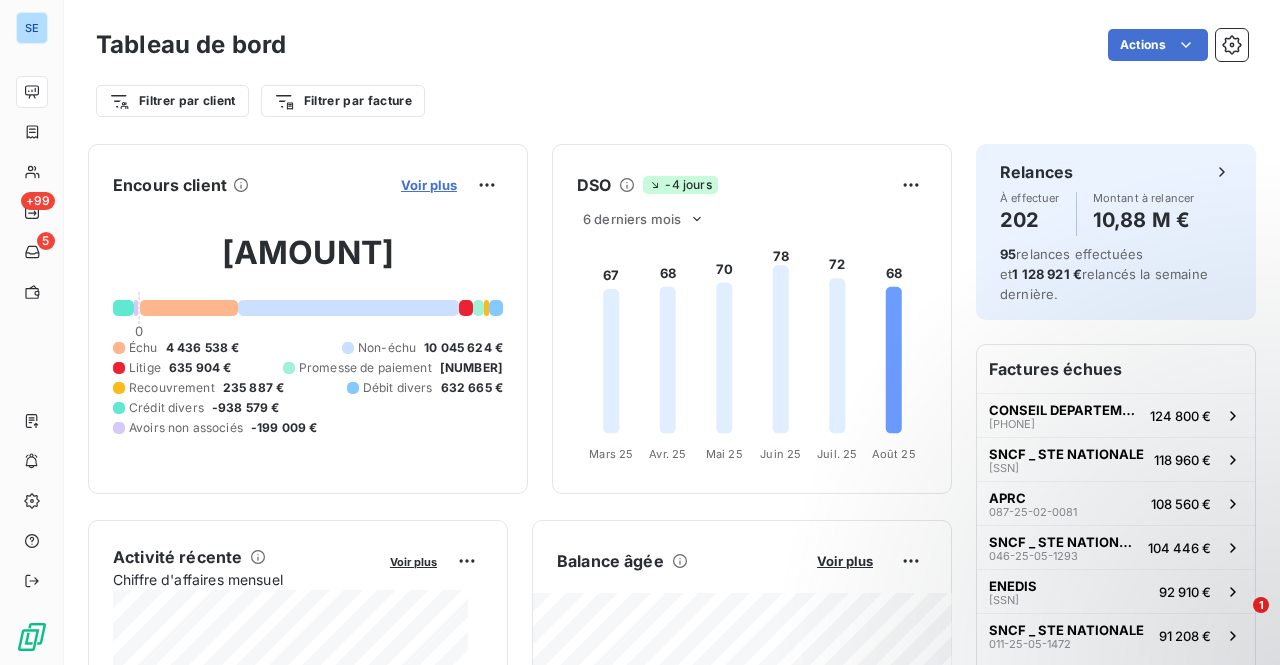 click on "Voir plus" at bounding box center (429, 185) 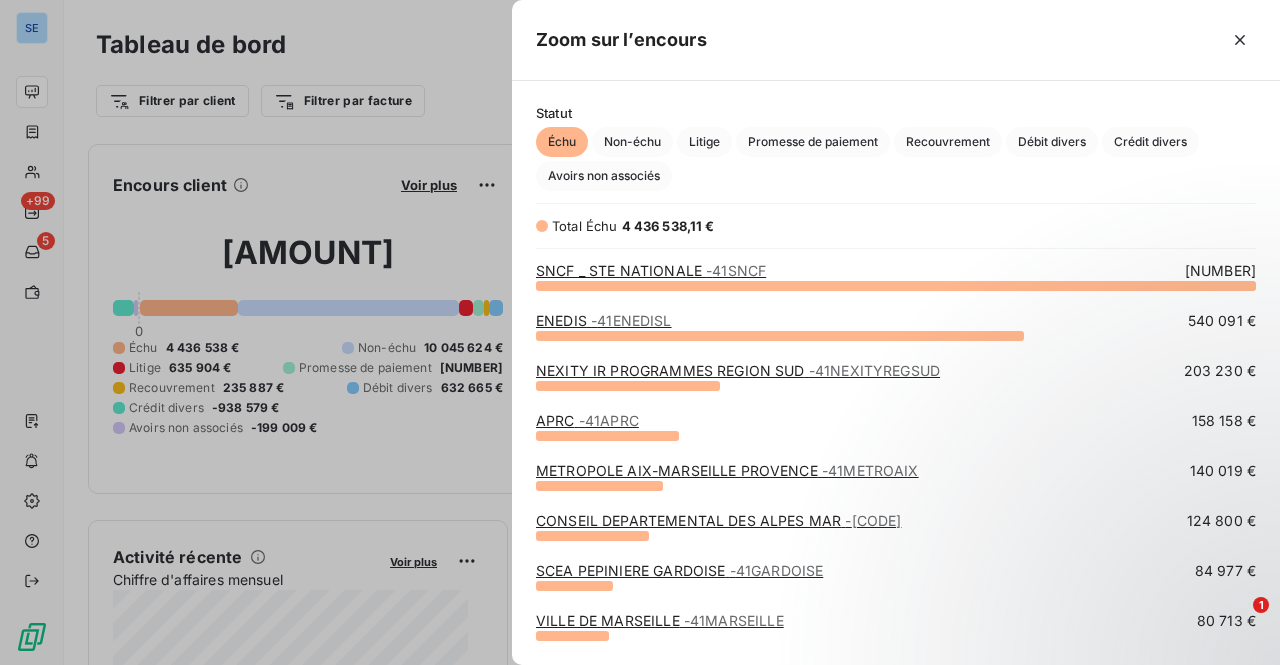 scroll, scrollTop: 16, scrollLeft: 16, axis: both 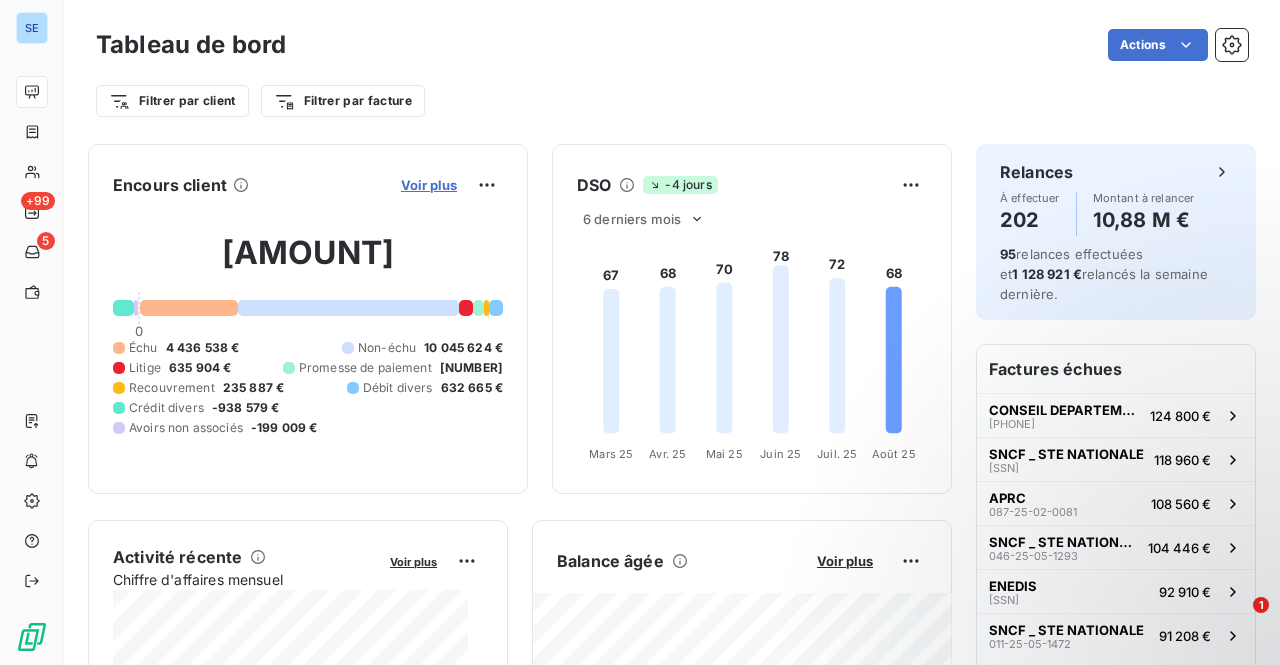 click on "Voir plus" at bounding box center [429, 185] 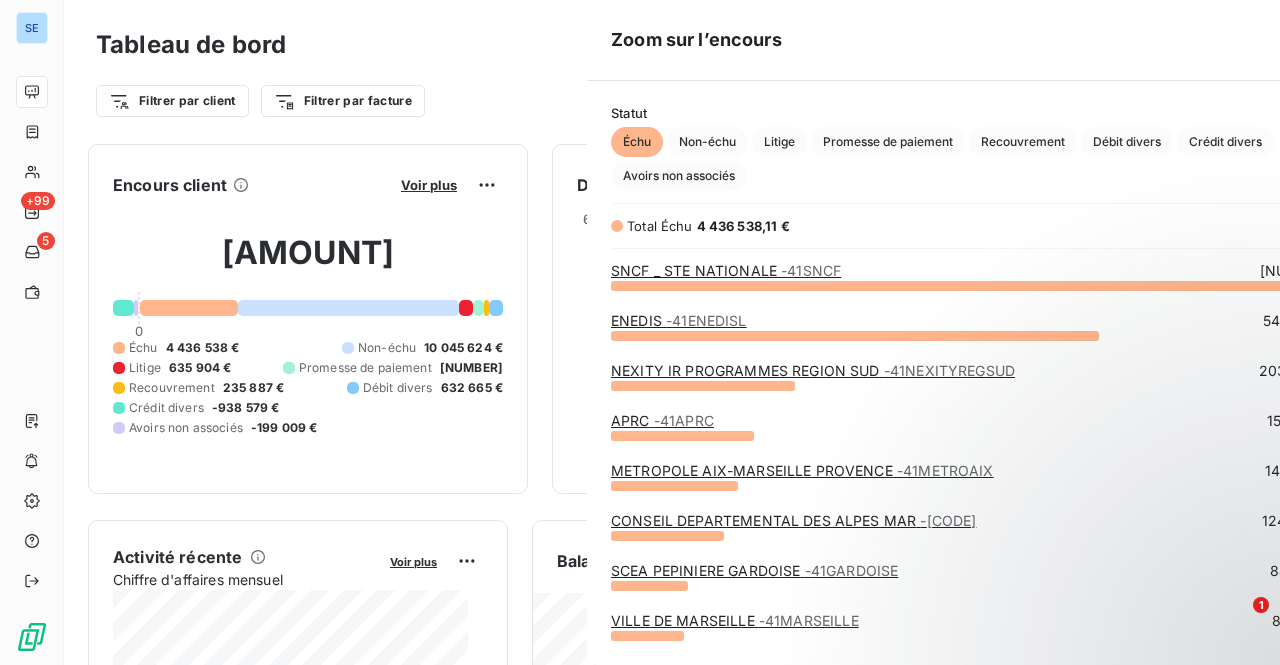 scroll, scrollTop: 16, scrollLeft: 16, axis: both 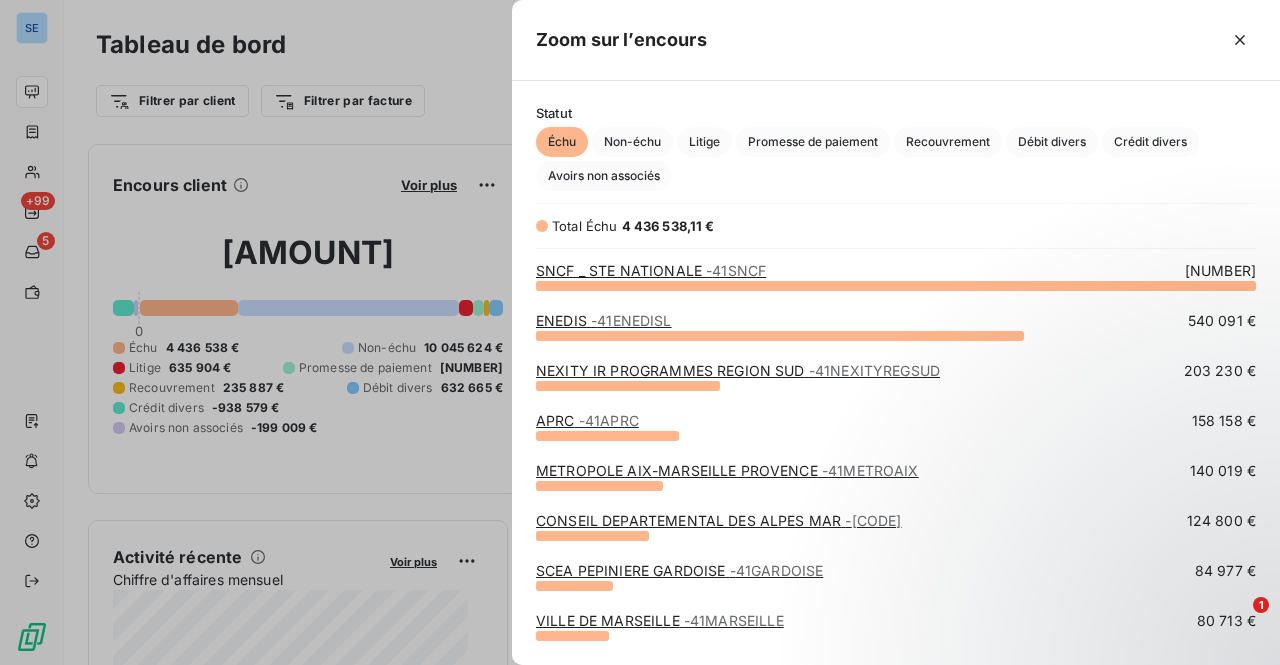 click at bounding box center (640, 332) 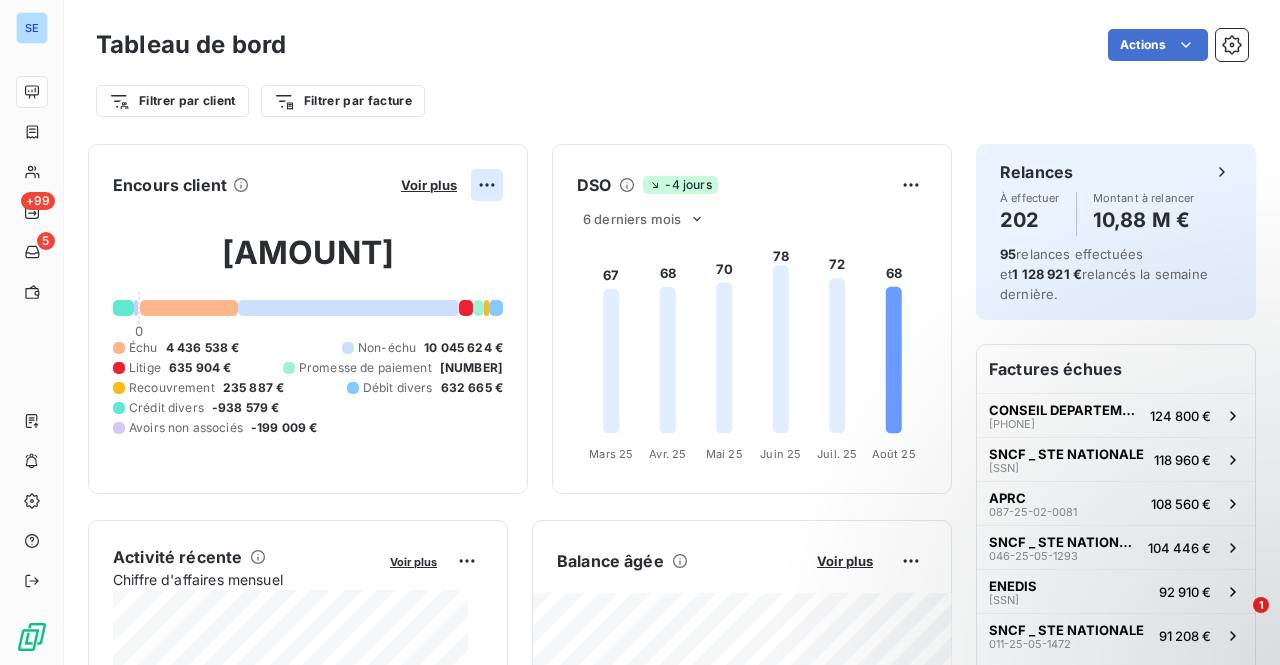 click on "SE +99 5 Tableau de bord Actions Filtrer par client Filtrer par facture Encours client   Voir plus 15 339 481,25 € 0 Échu 4 436 538 € Non-échu 10 045 624 €   Litige 635 904 € Promesse de paiement 490 451 € Recouvrement 235 887 € Débit divers 632 665 € Crédit divers -938 579 € Avoirs non associés -199 009 € DSO -4 jours 6 derniers mois 67 68 70 78 72 68 Mars 25 Mars 25 Avr. 25 Avr. 25 Mai 25 Mai 25 Juin 25 Juin 25 Juil. 25 Juil. 25 Août 25 Août 25 Activité récente Chiffre d'affaires mensuel Voir plus Balance âgée Voir plus Relances par montant Encaissements Prévisionnel basé sur le délai moyen de paiement des 3 derniers mois Relances À effectuer 202 Montant à relancer 10,88 M€ 95  relances effectuées et  1 128 921 €  relancés la semaine dernière. Factures échues CONSEIL DEPARTEMENTAL DES ALPES MAR [CODE] 124 800 € SNCF _ STE NATIONALE [CODE] 118 960 € APRC [CODE] 108 560 € [CODE]" at bounding box center (640, 332) 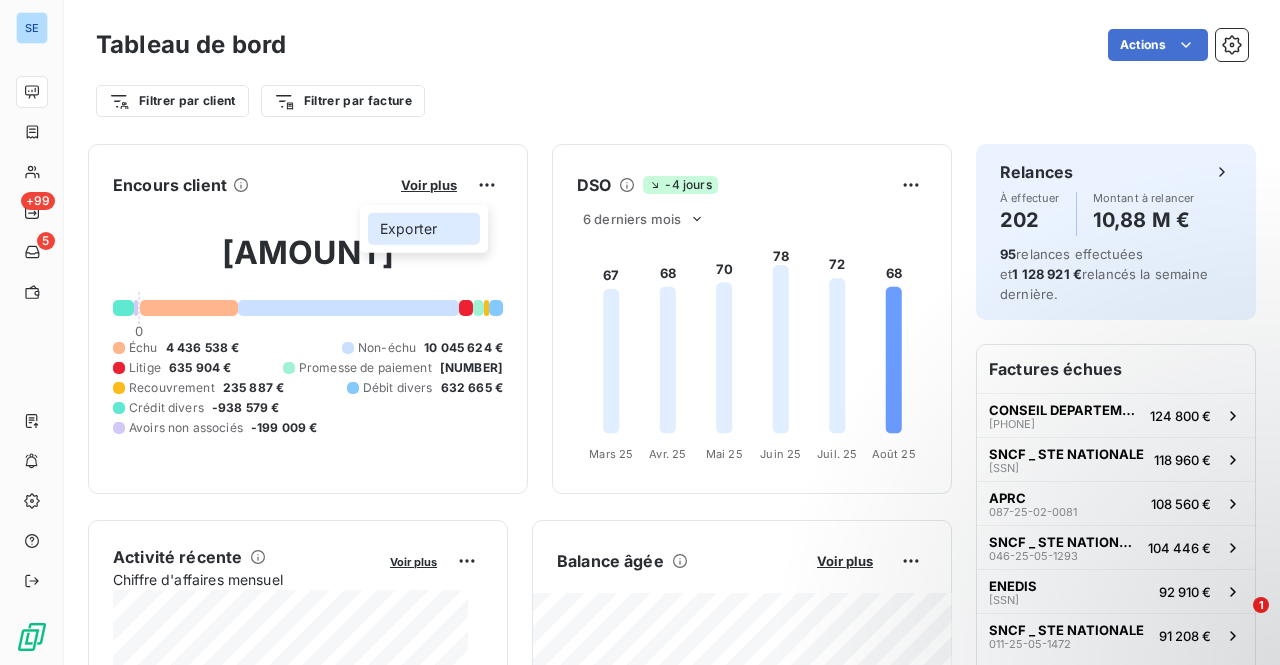 click on "Exporter" at bounding box center (424, 229) 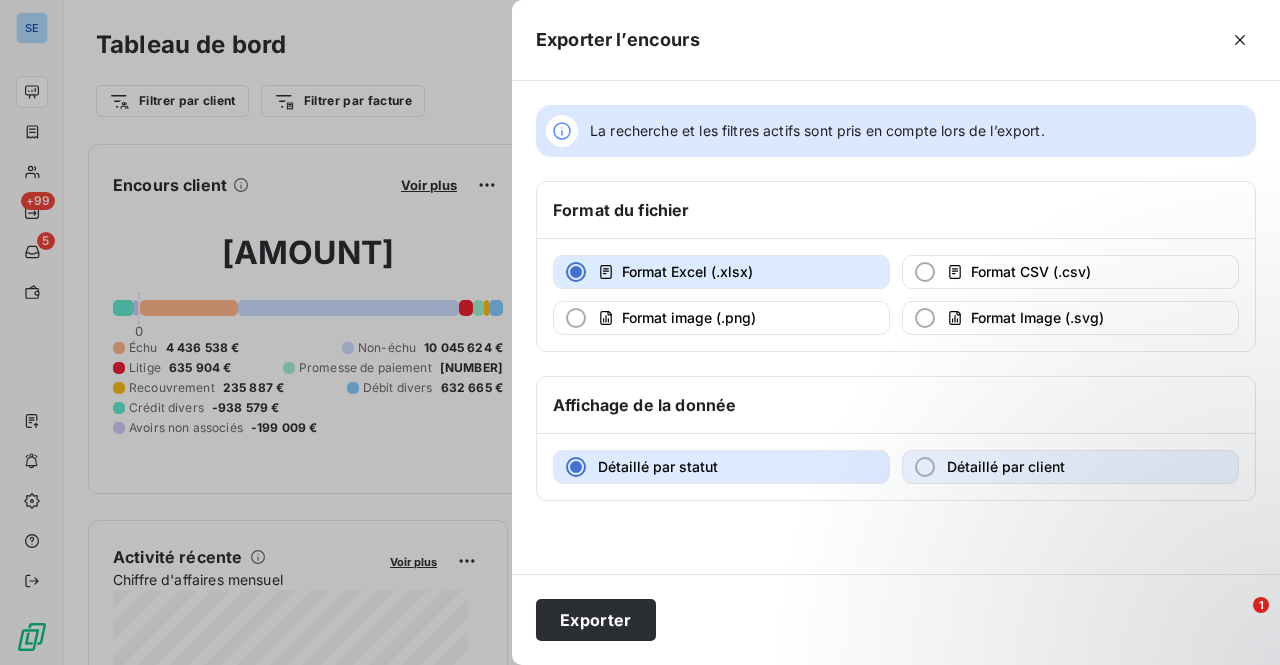 click at bounding box center (925, 467) 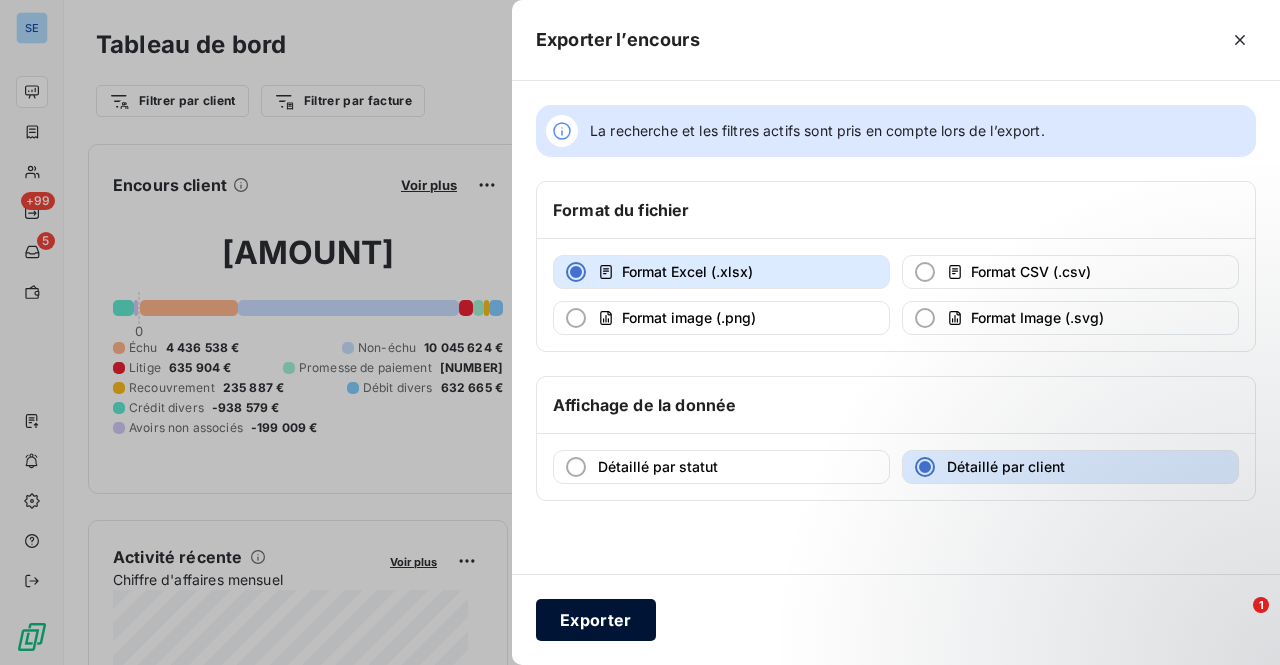 click on "Exporter" at bounding box center (596, 620) 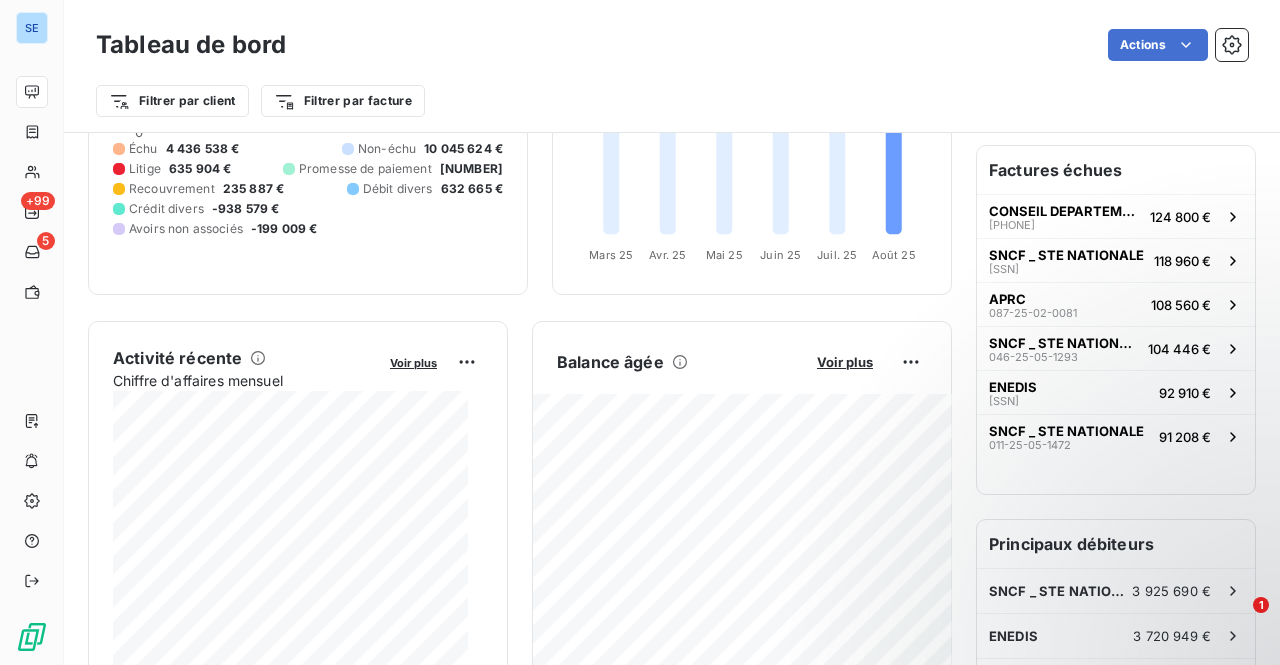 scroll, scrollTop: 0, scrollLeft: 0, axis: both 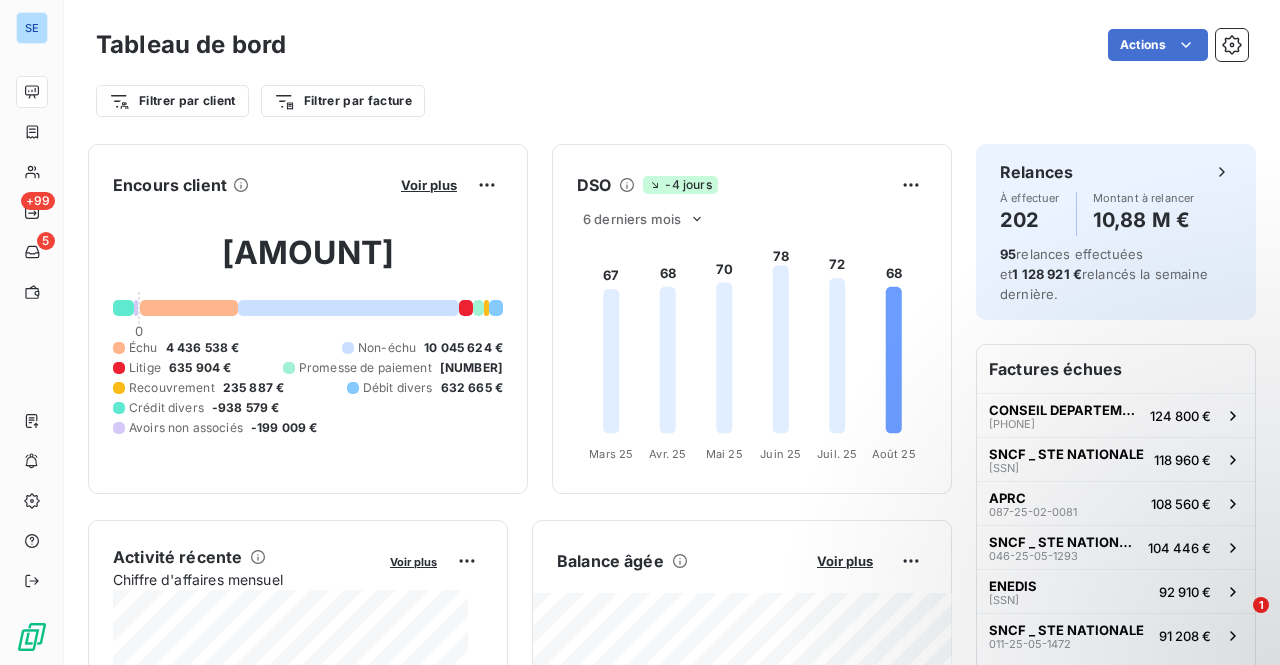 click at bounding box center (189, 308) 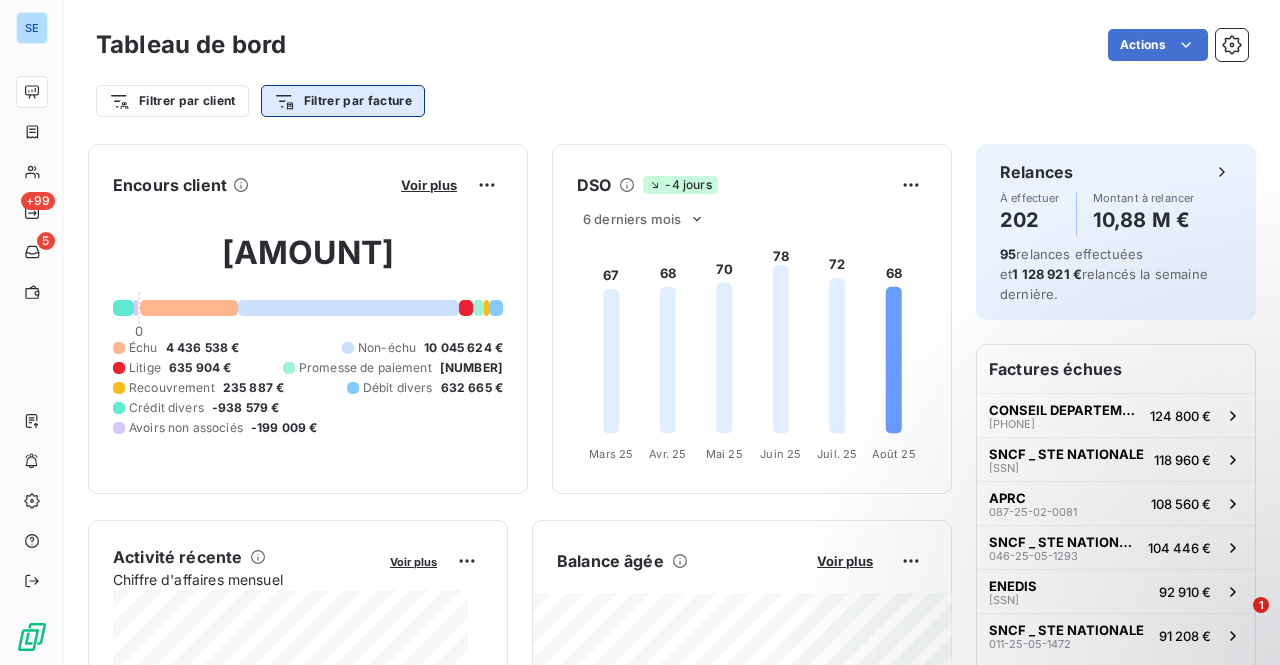 click on "SE +99 5 Tableau de bord Actions Filtrer par client Filtrer par facture Encours client   Voir plus 15 339 481,25 € 0 Échu 4 436 538 € Non-échu 10 045 624 €   Litige 635 904 € Promesse de paiement 490 451 € Recouvrement 235 887 € Débit divers 632 665 € Crédit divers -938 579 € Avoirs non associés -199 009 € DSO -4 jours 6 derniers mois 67 68 70 78 72 68 Mars 25 Mars 25 Avr. 25 Avr. 25 Mai 25 Mai 25 Juin 25 Juin 25 Juil. 25 Juil. 25 Août 25 Août 25 Activité récente Chiffre d'affaires mensuel Voir plus Balance âgée Voir plus
194 853,24 €
Échu
155 366,17 €
Litige Recouvrement" at bounding box center (640, 332) 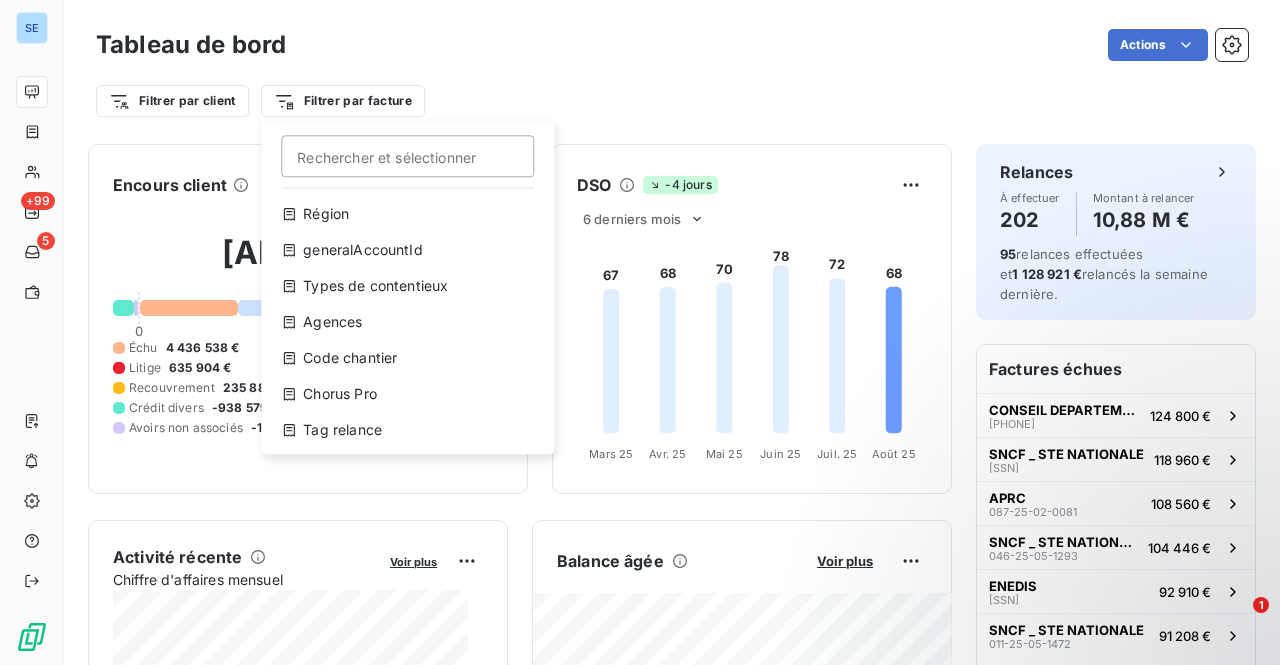 click on "SE +99 5 Tableau de bord Actions Filtrer par client Filtrer par facture Rechercher et sélectionner Région generalAccountId Types de contentieux Agences Code chantier Chorus Pro Tag relance Encours client   Voir plus 15 339 481,25 € 0 Échu 4 436 538 € Non-échu 10 045 624 €   Litige 635 904 € Promesse de paiement 490 451 € Recouvrement 235 887 € Débit divers 632 665 € Crédit divers -938 579 € Avoirs non associés -199 009 € DSO -4 jours 6 derniers mois 67 68 70 78 72 68 Mars 25 Mars 25 Avr. 25 Avr. 25 Mai 25 Mai 25 Juin 25 Juin 25 Juil. 25 Juil. 25 Août 25 Août 25 Activité récente Chiffre d'affaires mensuel Voir plus Balance âgée Voir plus
194 853,24 €
Échu
155 366,17 €" at bounding box center [640, 332] 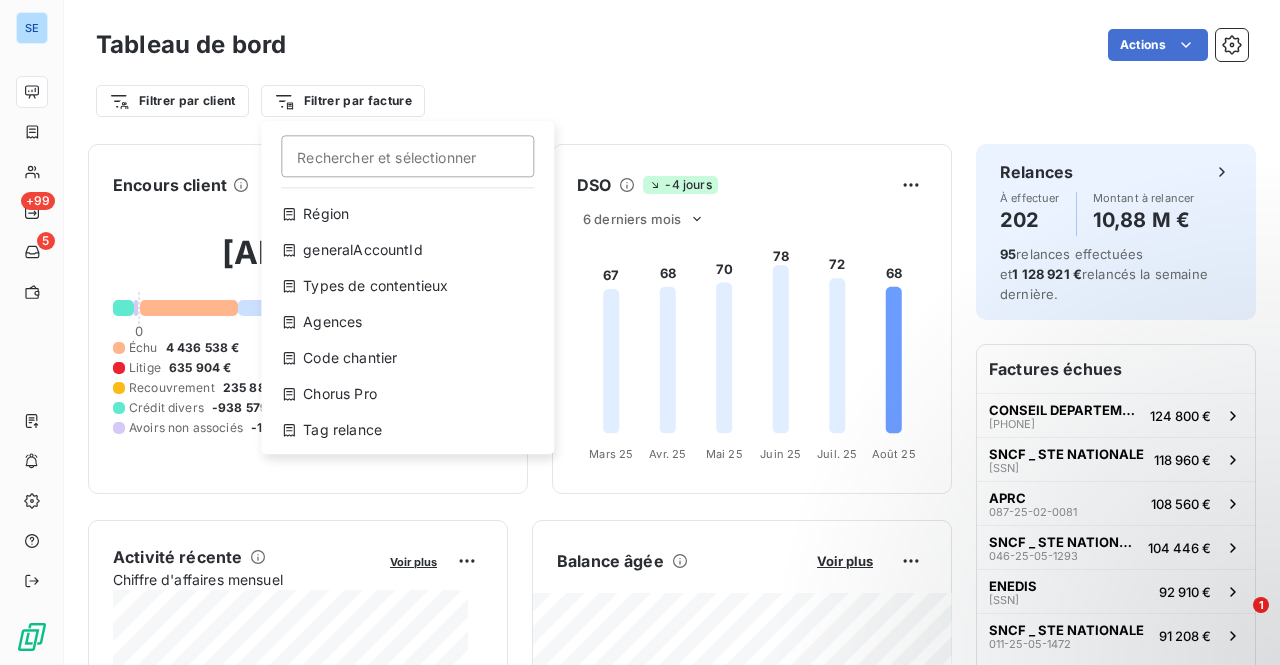 click on "SE +99 5 Tableau de bord Actions Filtrer par client Filtrer par facture Rechercher et sélectionner Région generalAccountId Types de contentieux Agences Code chantier Chorus Pro Tag relance Encours client   Voir plus 15 339 481,25 € 0 Échu 4 436 538 € Non-échu 10 045 624 €   Litige 635 904 € Promesse de paiement 490 451 € Recouvrement 235 887 € Débit divers 632 665 € Crédit divers -938 579 € Avoirs non associés -199 009 € DSO -4 jours 6 derniers mois 67 68 70 78 72 68 Mars 25 Mars 25 Avr. 25 Avr. 25 Mai 25 Mai 25 Juin 25 Juin 25 Juil. 25 Juil. 25 Août 25 Août 25 Activité récente Chiffre d'affaires mensuel Voir plus Balance âgée Voir plus
194 853,24 €
Échu
155 366,17 €" at bounding box center [640, 332] 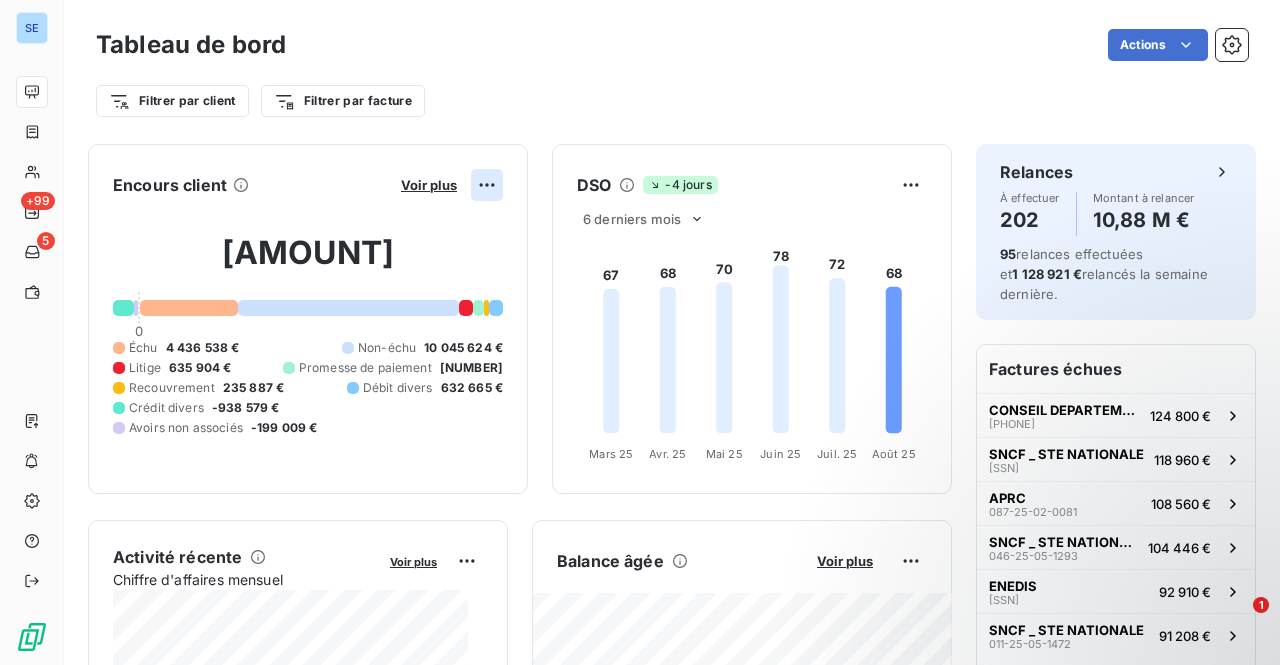 click on "SE +99 5 Tableau de bord Actions Filtrer par client Filtrer par facture Encours client   Voir plus 15 339 481,25 € 0 Échu 4 436 538 € Non-échu 10 045 624 €   Litige 635 904 € Promesse de paiement 490 451 € Recouvrement 235 887 € Débit divers 632 665 € Crédit divers -938 579 € Avoirs non associés -199 009 € DSO -4 jours 6 derniers mois 67 68 70 78 72 68 Mars 25 Mars 25 Avr. 25 Avr. 25 Mai 25 Mai 25 Juin 25 Juin 25 Juil. 25 Juil. 25 Août 25 Août 25 Activité récente Chiffre d'affaires mensuel Voir plus Balance âgée Voir plus
194 853,24 €
Échu
155 366,17 €
Litige Recouvrement" at bounding box center (640, 332) 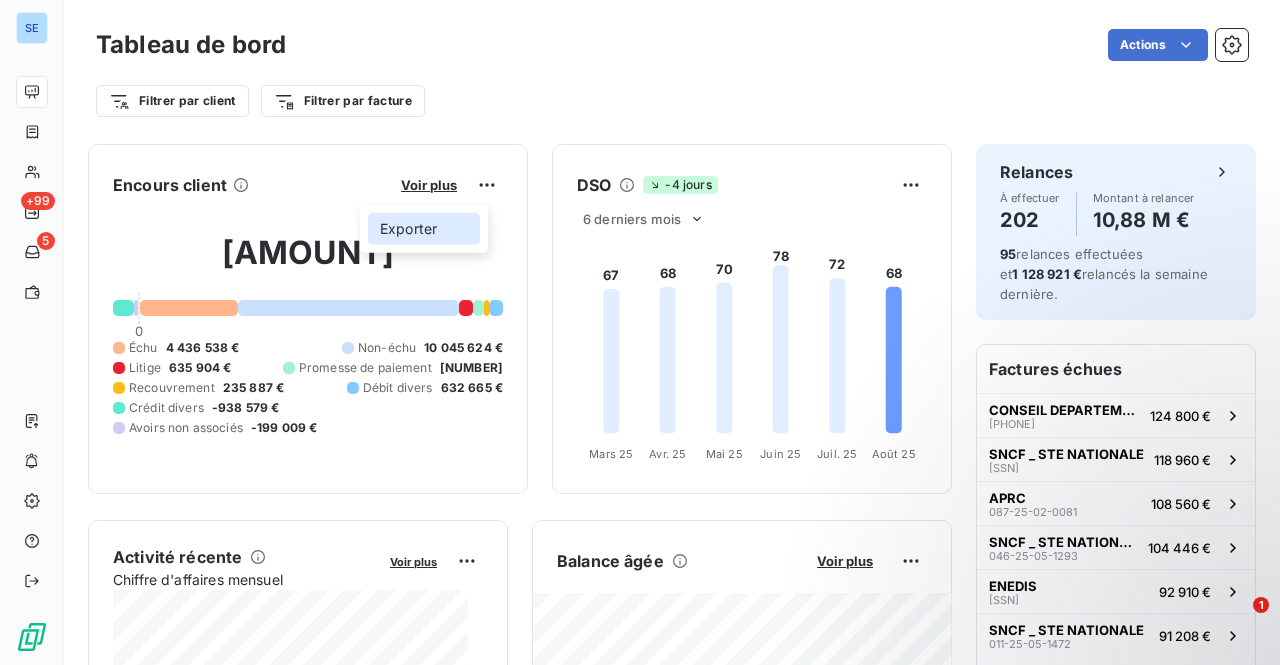click on "Exporter" at bounding box center [424, 229] 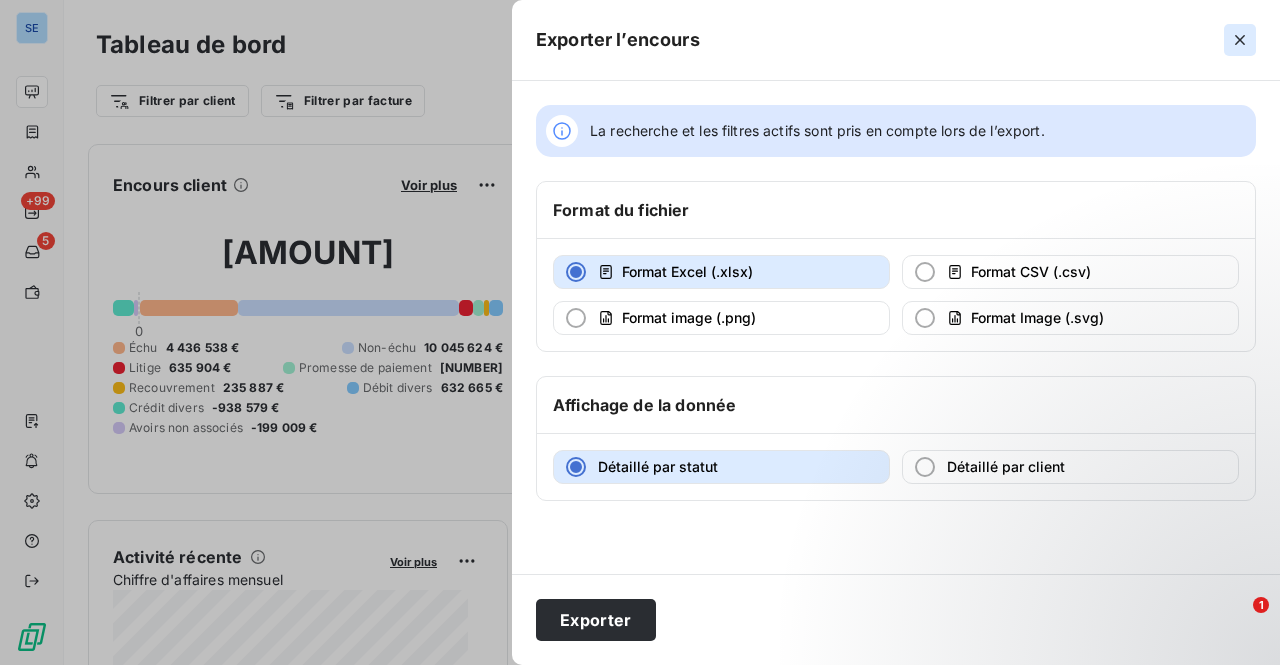 click 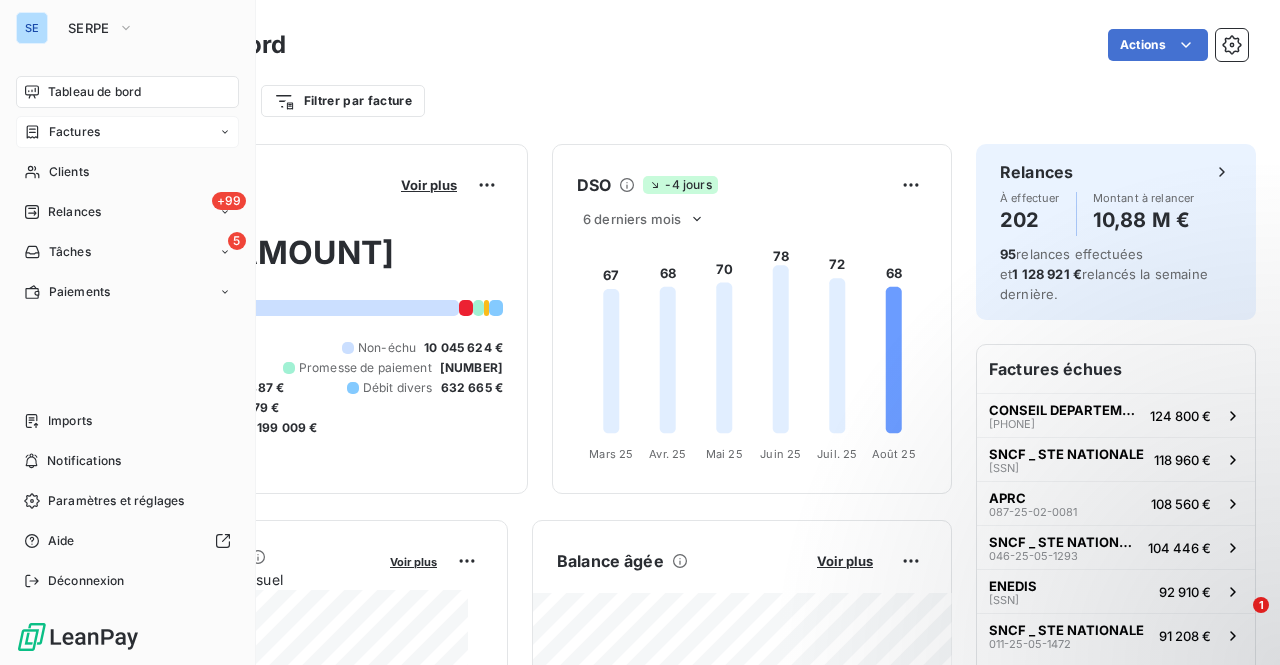 click on "Factures" at bounding box center [74, 132] 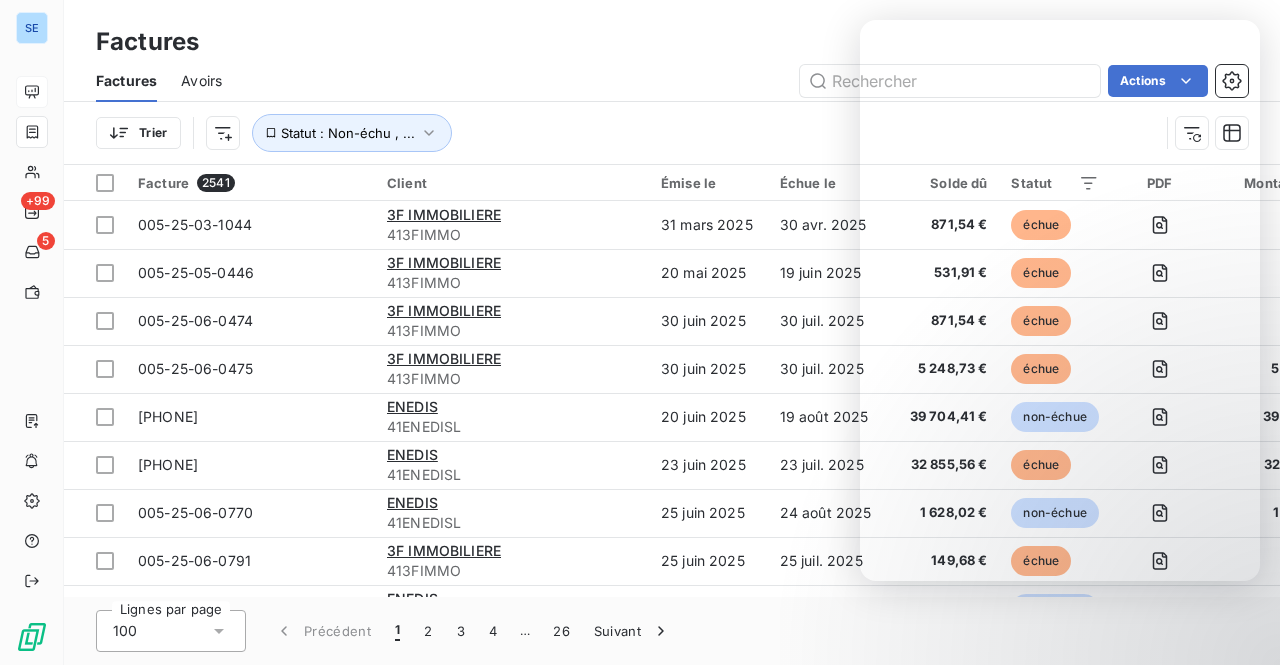 click on "Factures Factures Avoirs Actions Trier Statut  : Non-échu , ..." at bounding box center (672, 82) 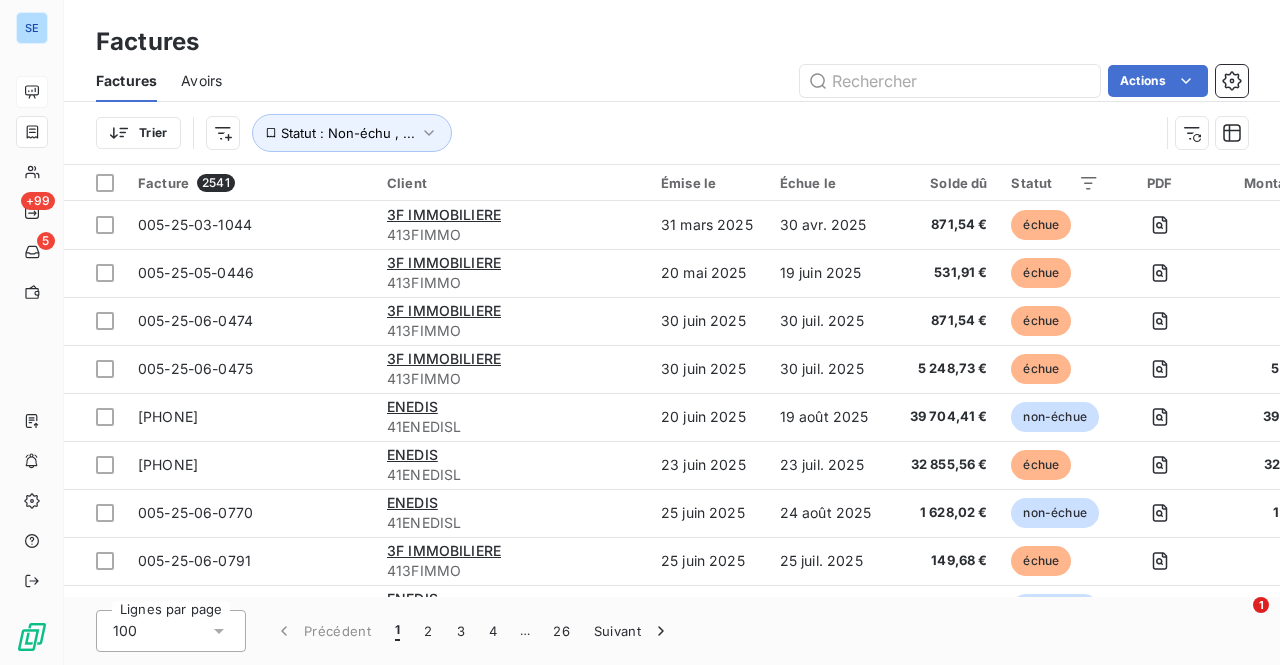 click on "Solde dû" at bounding box center [944, 183] 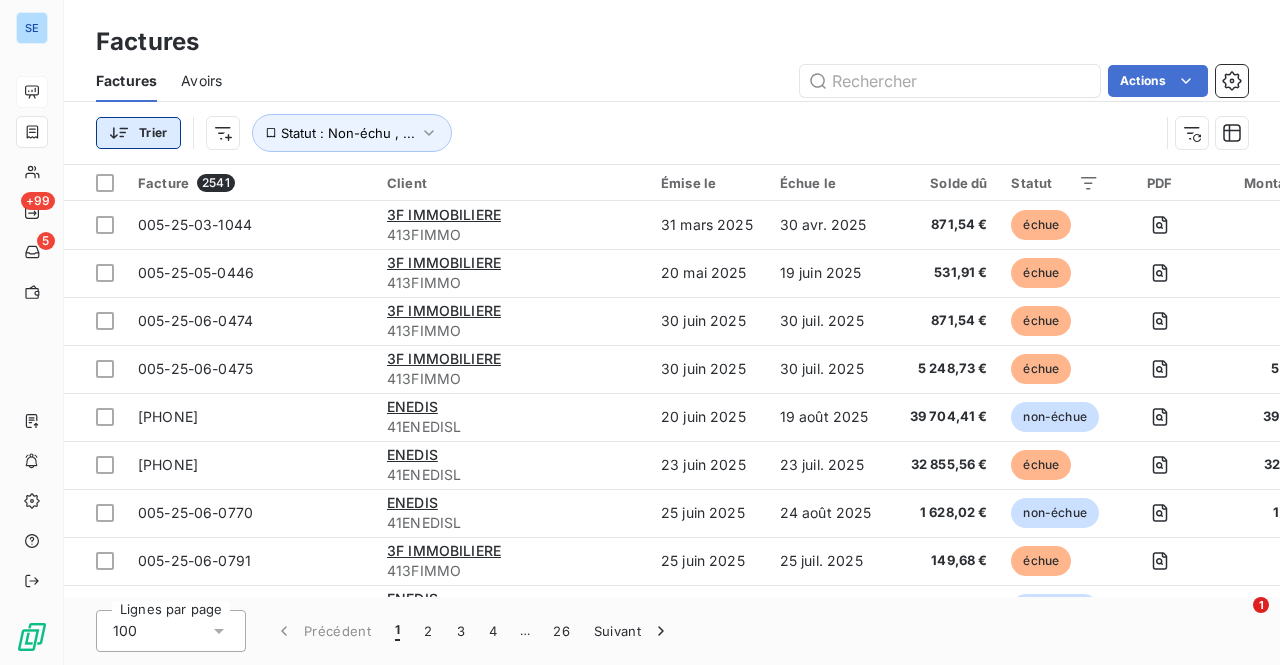 click on "SE +99 5 Factures Factures Avoirs Actions Trier Statut  : Non-échu , ... Facture 2541 Client Émise le Échue le Solde dû Statut PDF Montant initial Délai Retard   Litige Région generalAccountId Types de contentieux Agences Code chantier Chorus Pro Tag relance [PHONE] 3F IMMOBILIERE 413FIMMO [DATE] [DATE] [AMOUNT] échue [AMOUNT] 128 jours +98 j _ PACA 41100001 _ 005 _ _ _ [PHONE] 3F IMMOBILIERE 413FIMMO [DATE] [DATE] [AMOUNT] échue [AMOUNT] 78 jours +48 j _ PACA 41100001 _ 005 _ _ _ [PHONE] 3F IMMOBILIERE 413FIMMO [DATE] [DATE] [AMOUNT] échue [AMOUNT] 37 jours +7 j _ PACA 41100001 _ 005 _ _ _ [PHONE] 3F IMMOBILIERE 413FIMMO [DATE] [DATE] [AMOUNT] échue [AMOUNT] 37 jours +7 j _ PACA 41100001 _ 005 _ _ _ [PHONE] ENEDIS 41ENEDISL [DATE] [DATE] [AMOUNT] non-échue [AMOUNT] 47 jours -13 j _ PACA 41100002 _ 005 _ _ _ [PHONE] ENEDIS 41ENEDISL _ _" at bounding box center [640, 332] 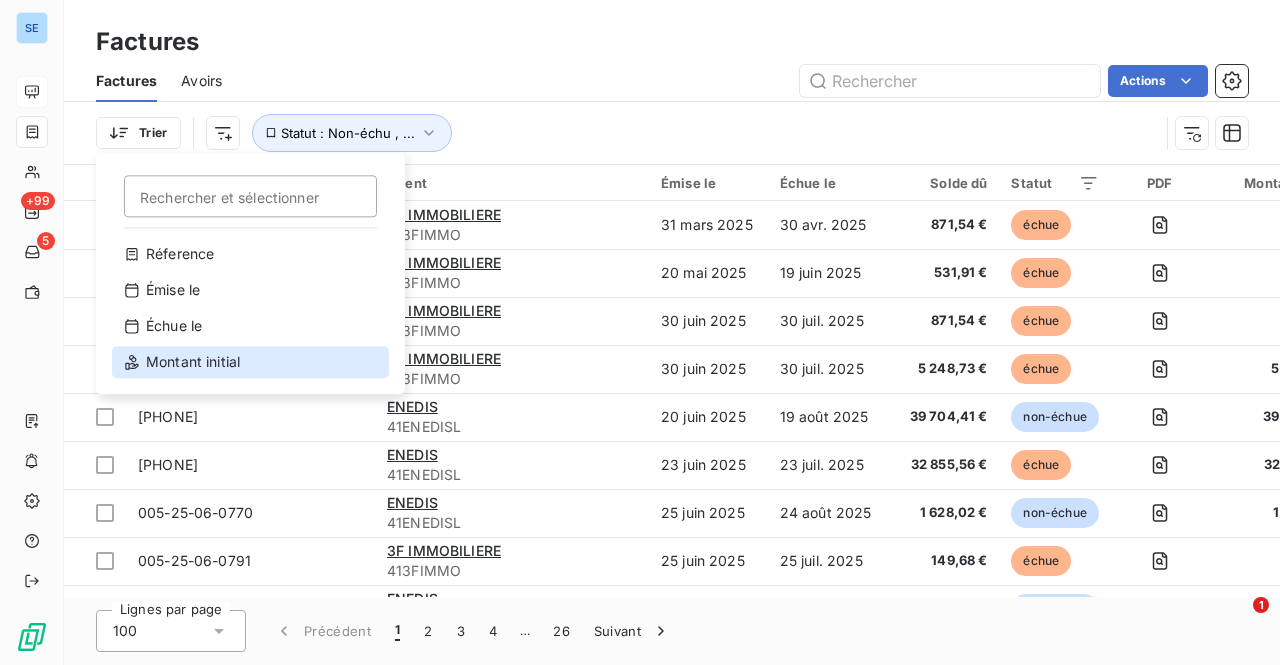click on "Montant initial" at bounding box center [250, 362] 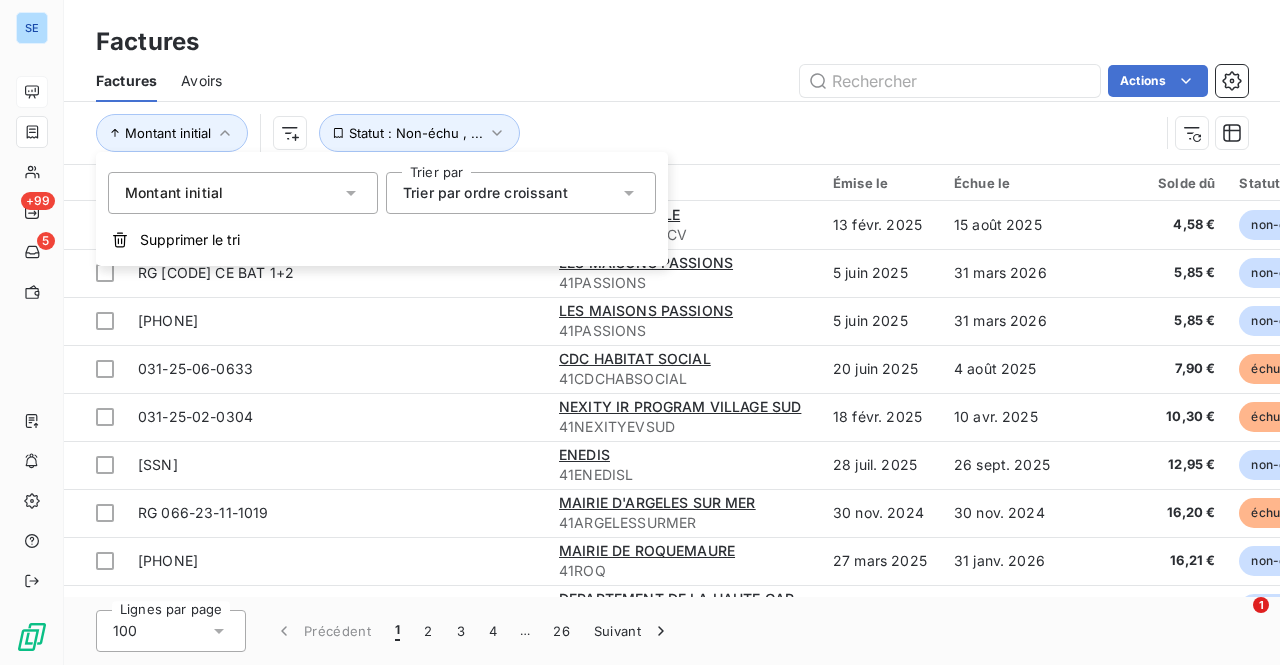 click 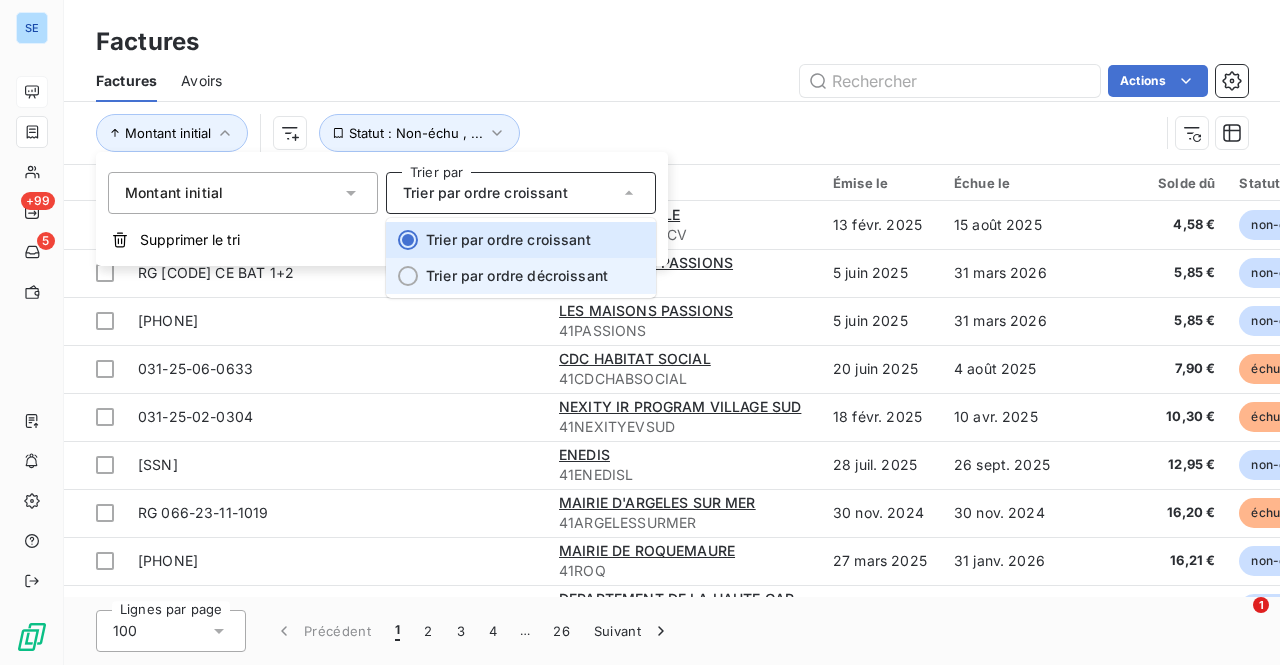 click on "Trier par ordre décroissant" at bounding box center [521, 276] 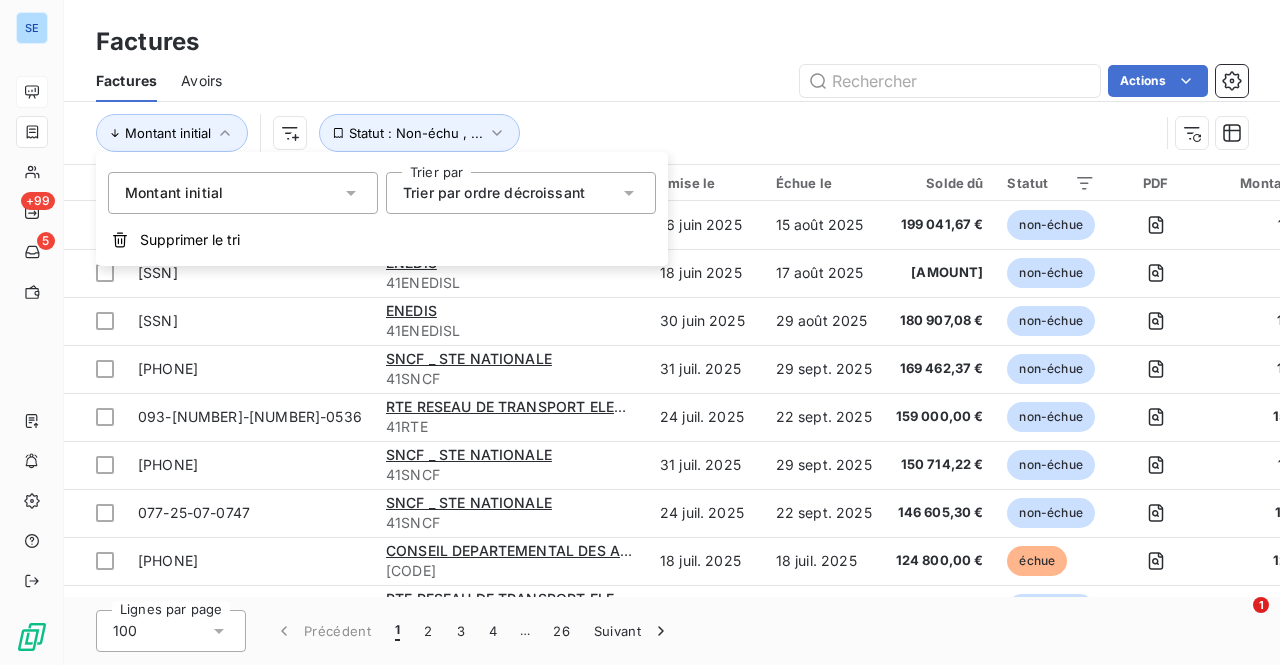 click on "Montant initial Statut  : Non-échu , ..." at bounding box center [627, 133] 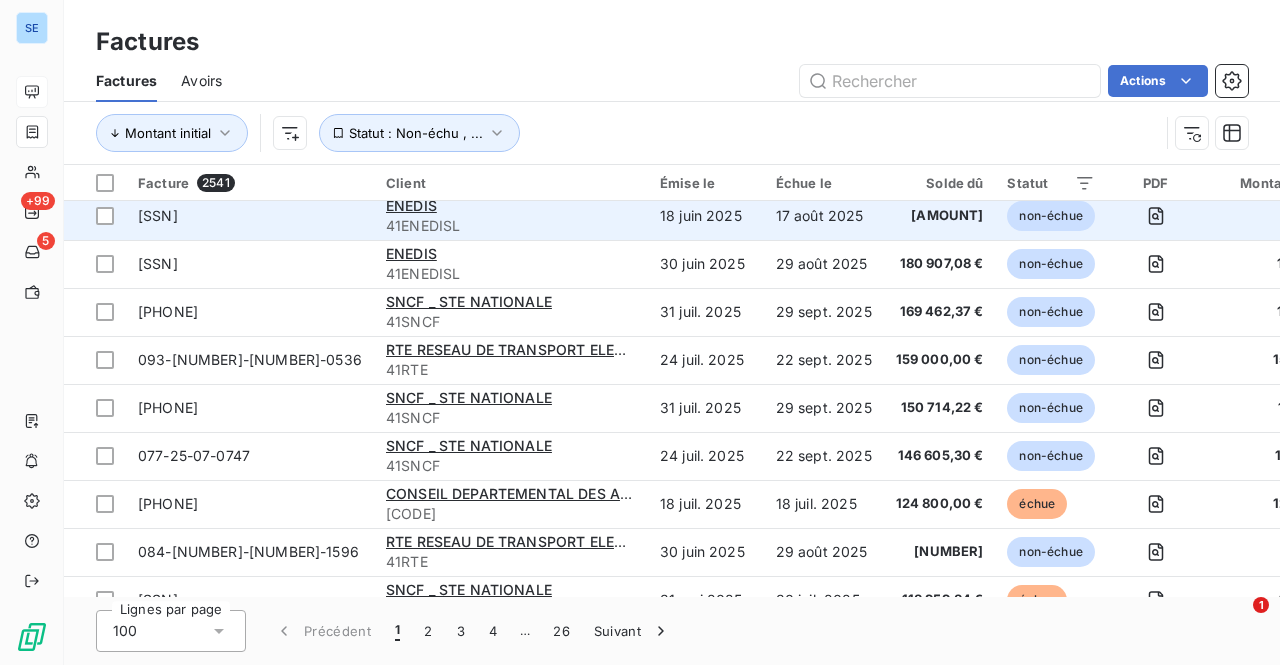 scroll, scrollTop: 0, scrollLeft: 0, axis: both 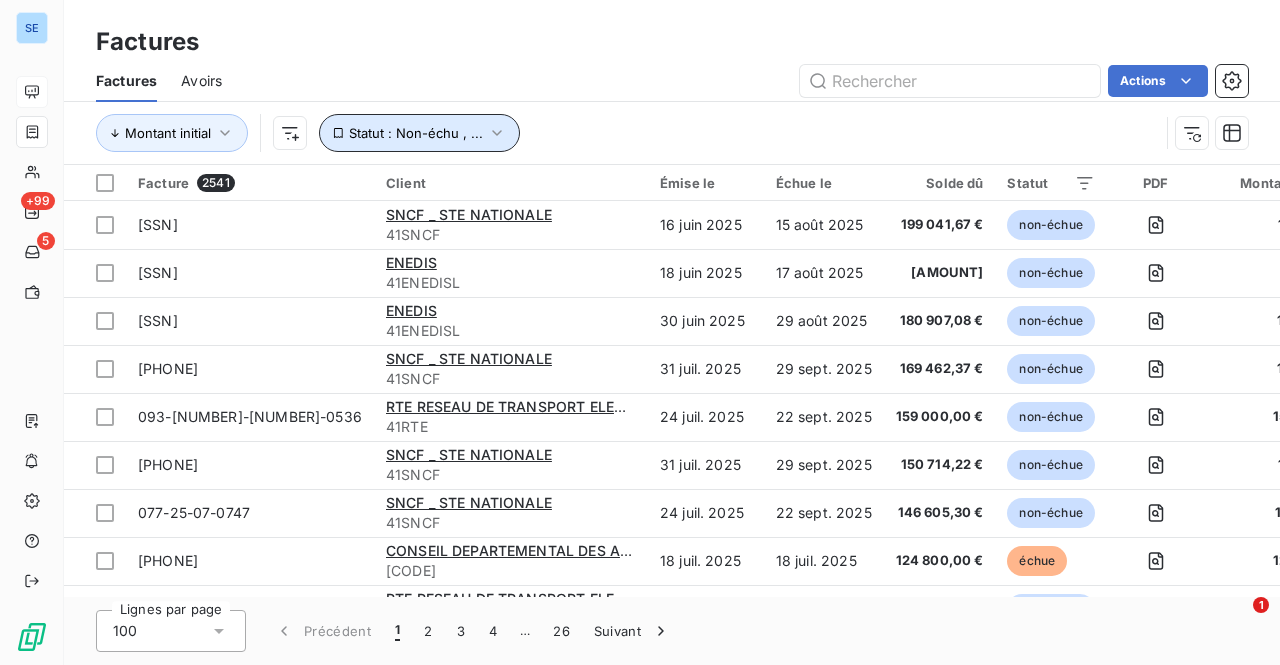 click 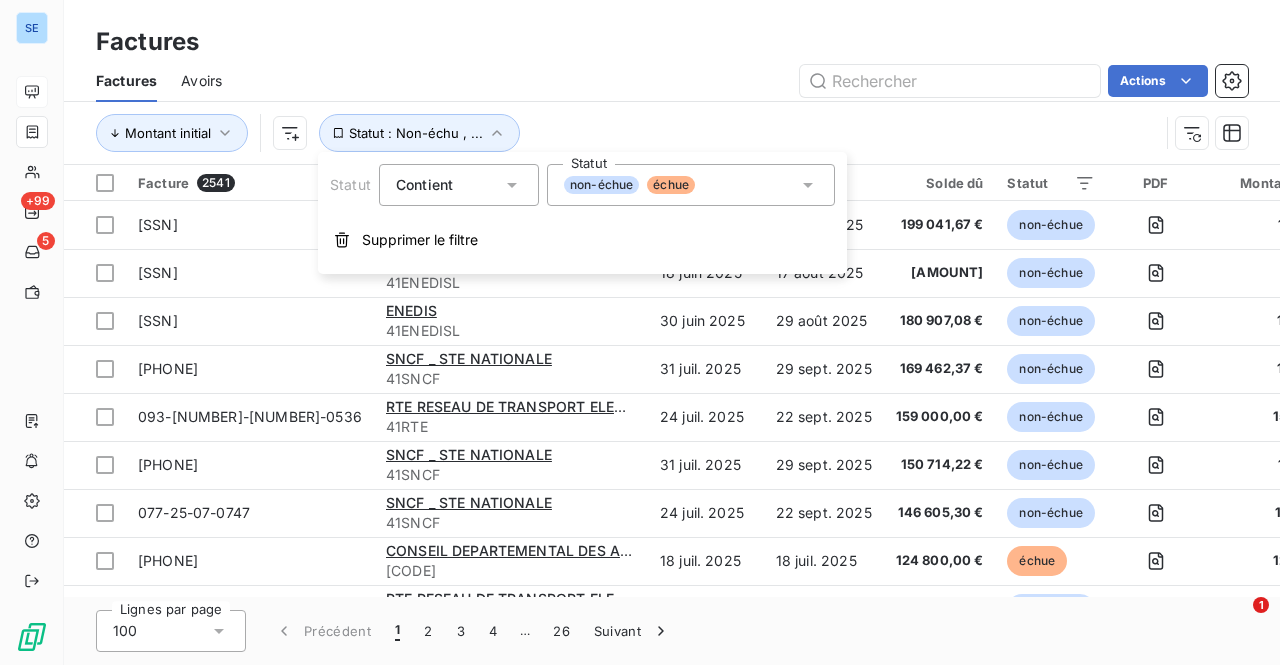 click on "non-échue" at bounding box center [601, 185] 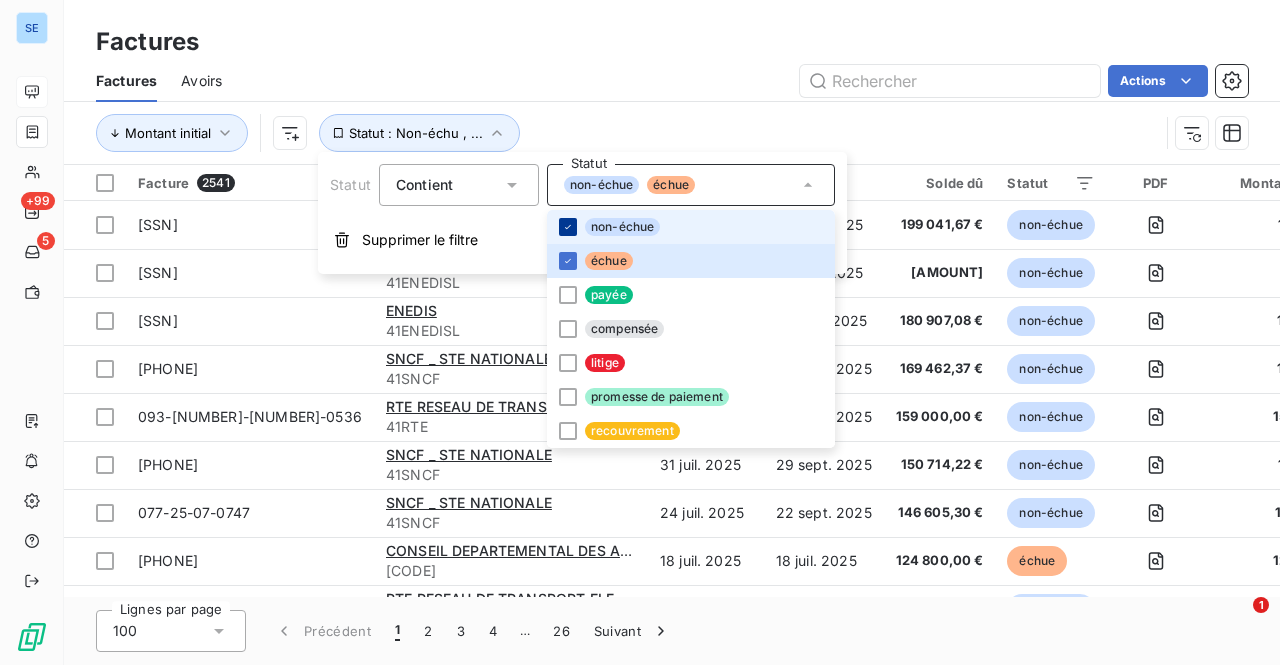 click 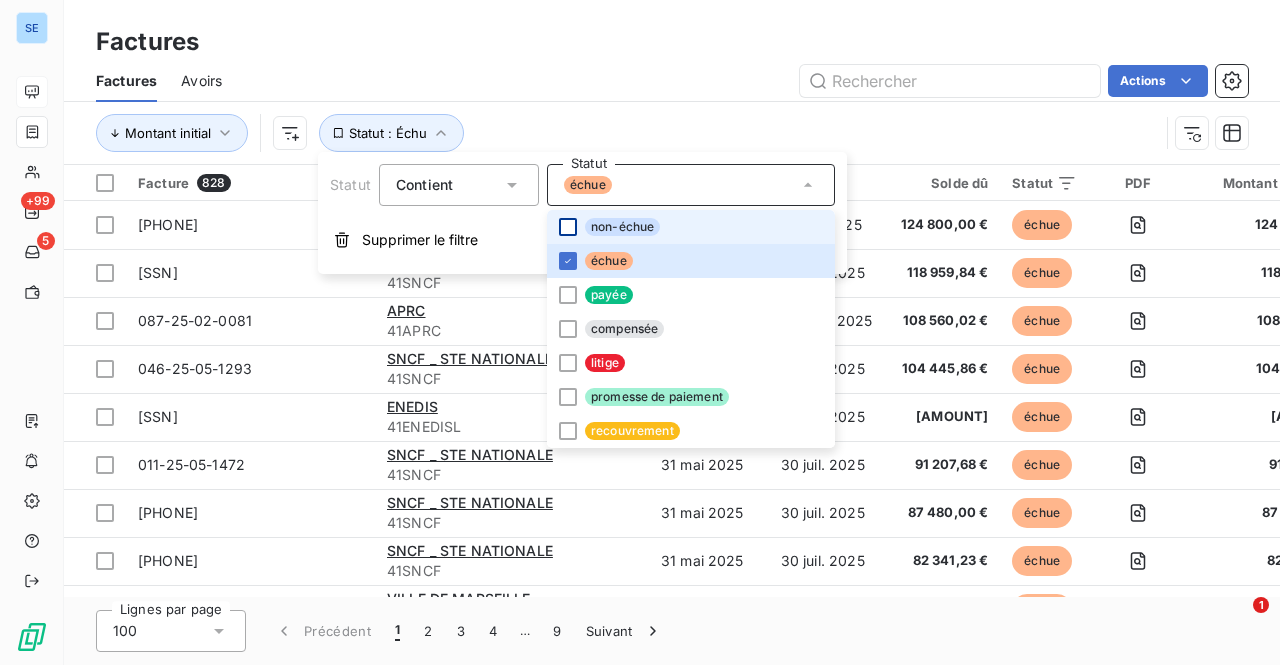 click on "Factures" at bounding box center (672, 42) 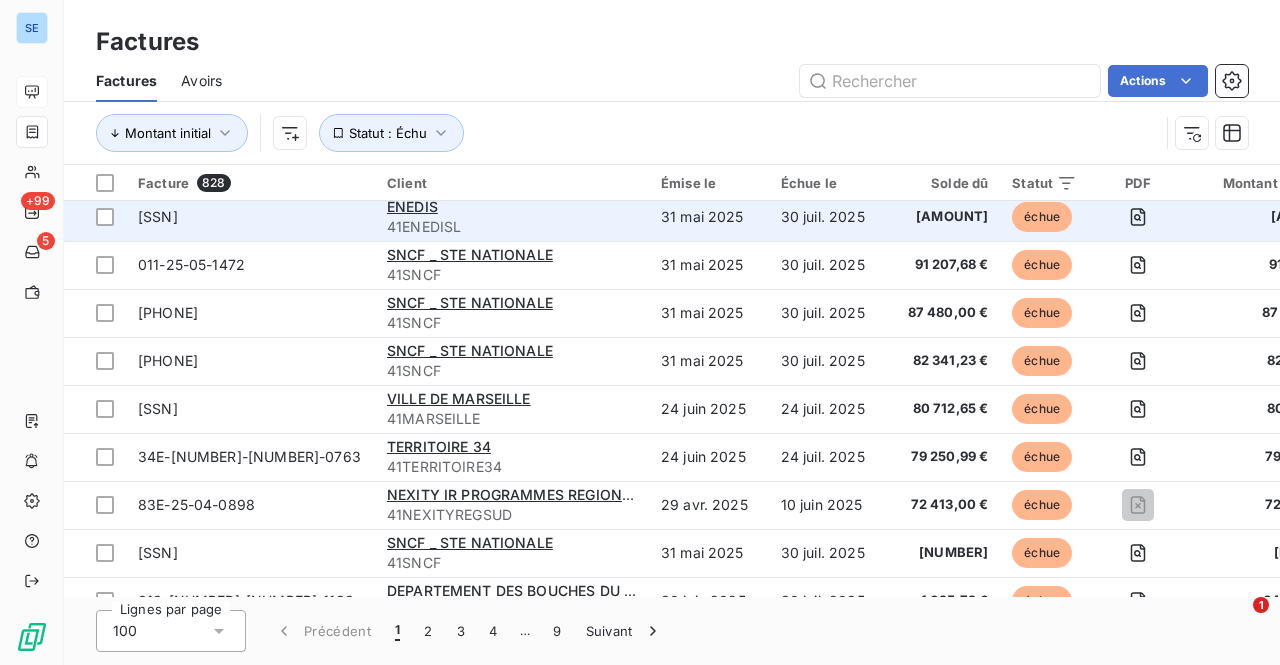 scroll, scrollTop: 0, scrollLeft: 0, axis: both 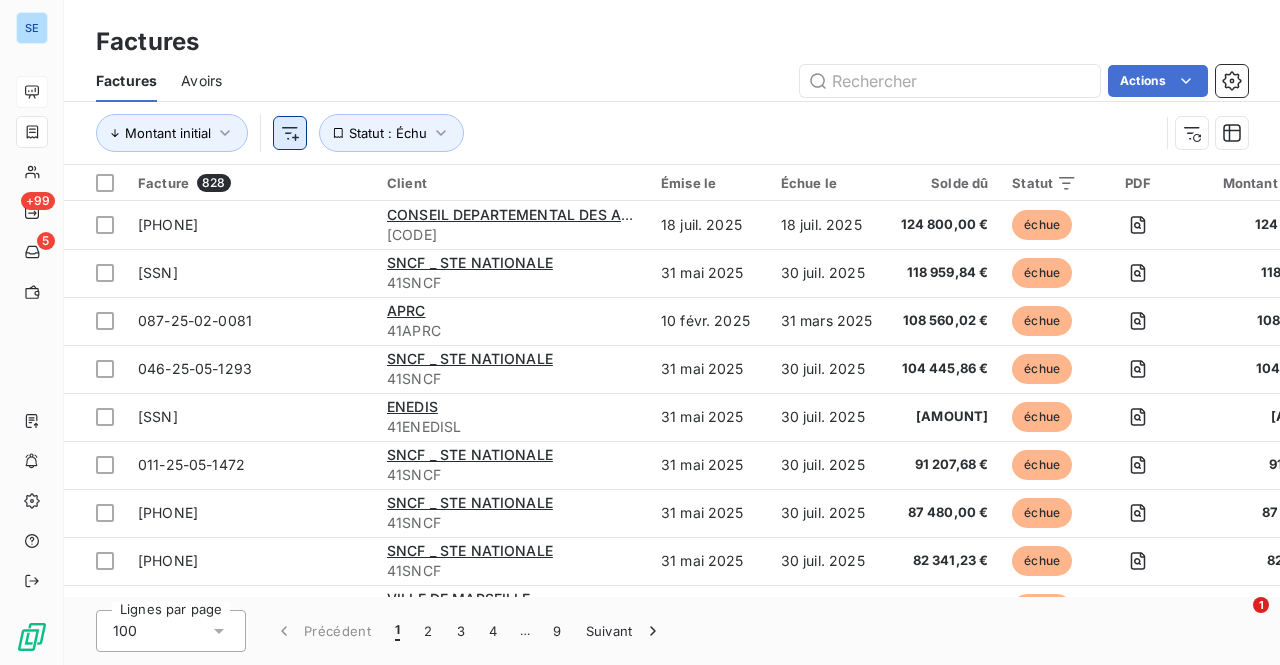 click on "SE +99 5 Factures Factures Avoirs Actions Montant initial Statut  : Échu  Facture 828 Client Émise le Échue le Solde dû Statut PDF Montant initial Délai Retard   Litige Région generalAccountId Types de contentieux Agences Code chantier Chorus Pro Tag relance [CODE] CONSEIL DEPARTEMENTAL DES ALPES MAR [CODE] 18 juil. 2025 18 juil. 2025 124 800,00 € échue 124 800,00 € 19 jours +19 j _ PACA [CODE] _ [CODE] _ _ _ [CODE] [CODE] SNCF _ STE NATIONALE [CODE] 31 mai 2025 30 juil. 2025 118 959,84 € échue 118 959,84 € 67 jours +7 j _ GRAND OUEST [CODE] _ [CODE] _ _ _ [CODE] [CODE] [CODE] APRC [CODE] 10 févr. 2025 31 mars 2025 108 560,02 € échue 108 560,02 € 177 jours +128 j _ GRAND OUEST [CODE] _ [CODE] _ _ _ [CODE] [CODE] [CODE] [CODE] SNCF _ STE NATIONALE [CODE] 31 mai 2025 30 juil. 2025 104 445,86 € échue 104 445,86 € 67 jours +7 j _ GRAND OUEST [CODE] _ [CODE] _ _ _ [CODE] [CODE] [CODE] [CODE] ENEDIS [CODE] 31 mai 2025 30 juil. 2025 92 910,46 € échue 92 910,46 € 67 jours" at bounding box center [640, 332] 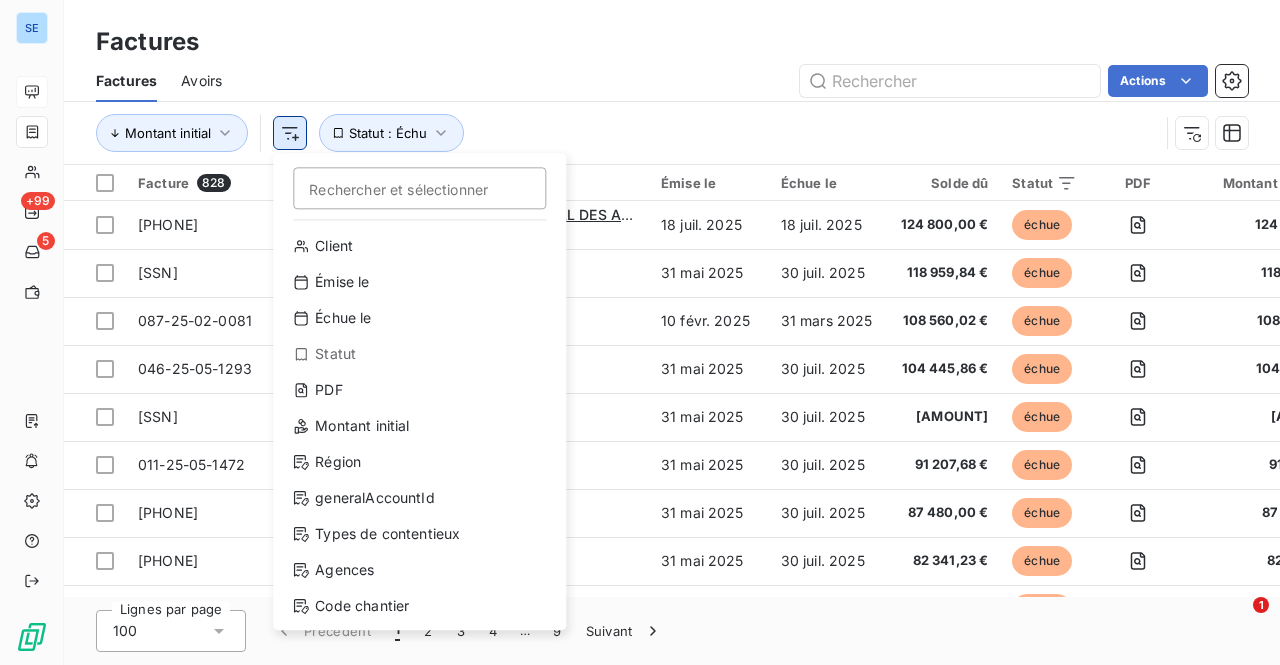 click on "Client Émise le Échue le Statut PDF Montant initial Région generalAccountId Types de contentieux Agences Code chantier Chorus Pro Tag relance Statut : Échu Facture [NUMBER] Client Émise le Échue le Solde dû Statut PDF Montant initial Délai Retard Litige Région generalAccountId Types de contentieux Agences Code chantier Chorus Pro Tag relance [PHONE] CONSEIL DEPARTEMENTAL DES ALPES MAR [CODE] [DATE] [DATE] [NUMBER] échue [NUMBER] [NUMBER] jours +[NUMBER] j _ [REGION] [ACCOUNT_ID] _ [CODE] _ _ _ [PHONE] SNCF STE NATIONALE [CODE] [DATE] [DATE] [NUMBER] échue [NUMBER] [NUMBER] jours +[NUMBER] j _ [REGION] [ACCOUNT_ID] _ [CODE] _ _ _ [PHONE] APRC [CODE] [DATE] [DATE] [NUMBER] échue [NUMBER] [NUMBER] jours +[NUMBER] j _ [REGION] [ACCOUNT_ID] _ [CODE] _ _ _ [PHONE] SNCF STE NATIONALE [CODE] [DATE] [DATE] [NUMBER] échue" at bounding box center [640, 332] 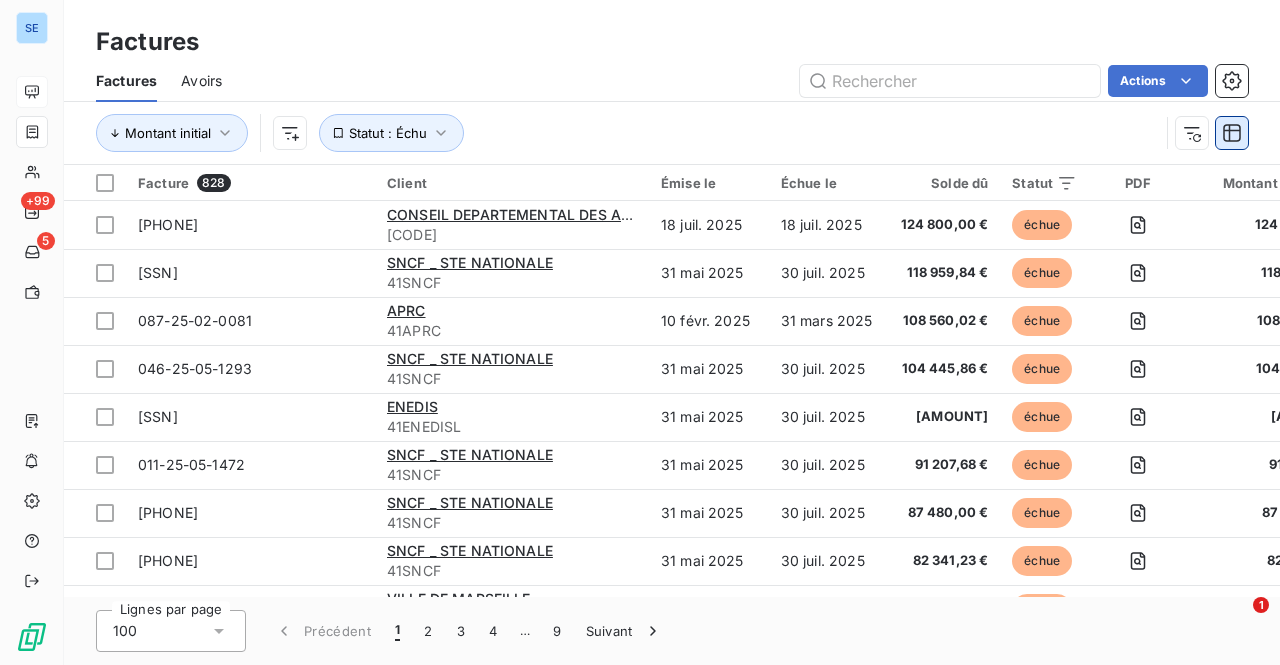 click 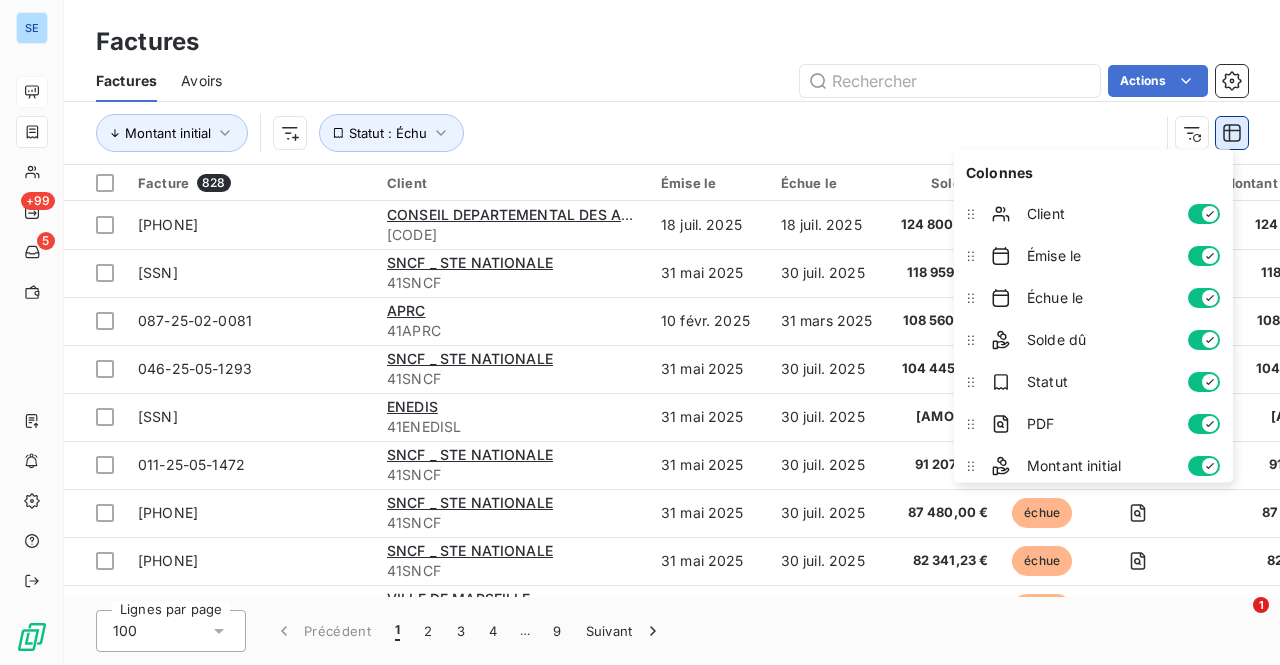 click 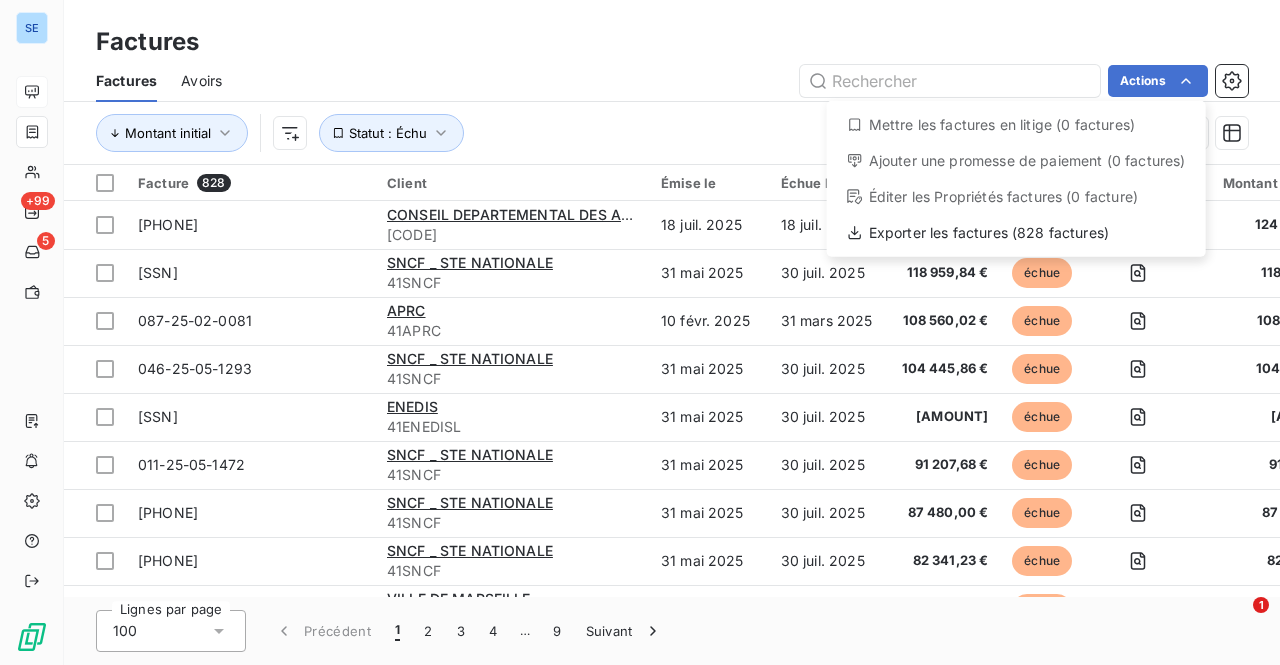 click on "[SSN] [LAST] [FIRST] [SSN] [LAST] [FIRST] [SSN] [LAST] [FIRST]" at bounding box center [640, 332] 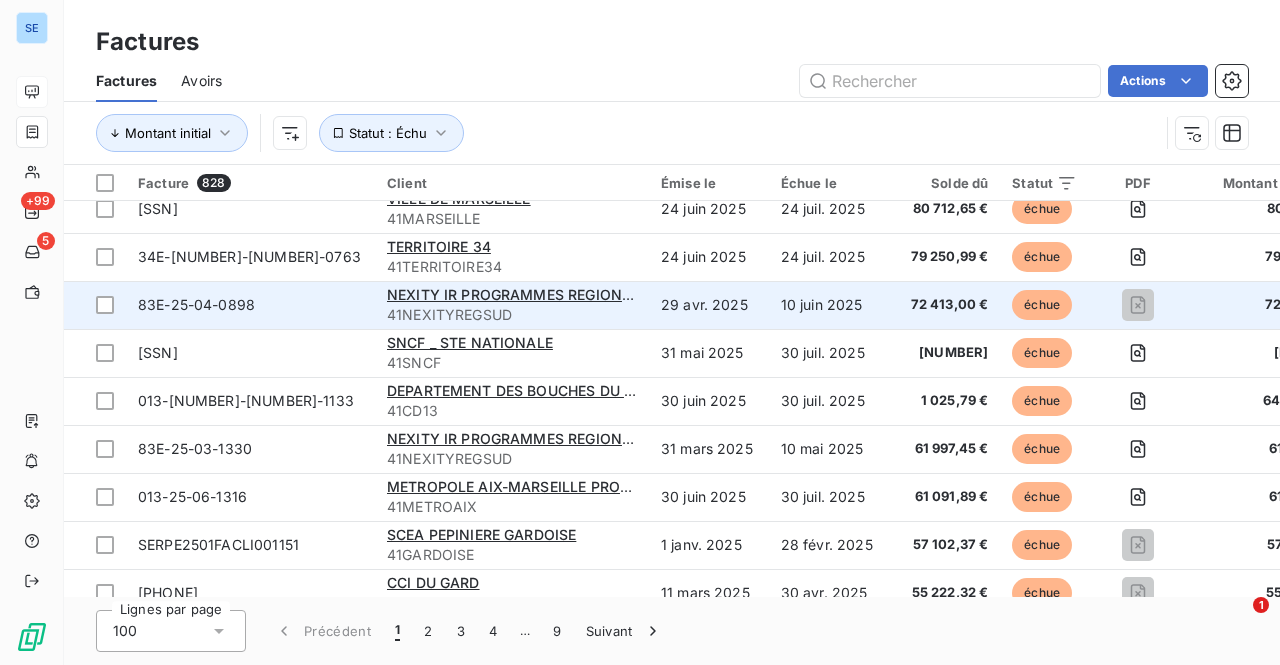scroll, scrollTop: 0, scrollLeft: 0, axis: both 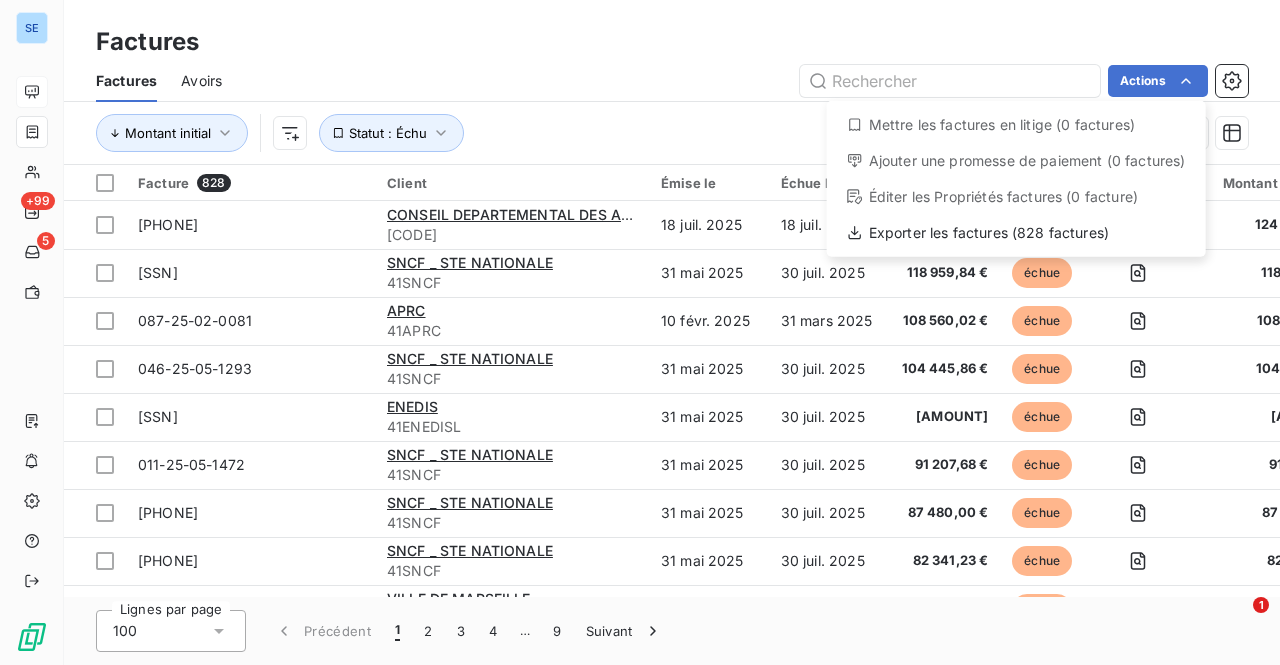click on "[SSN] [LAST] [FIRST] [SSN] [LAST] [FIRST] [SSN] [LAST] [FIRST]" at bounding box center [640, 332] 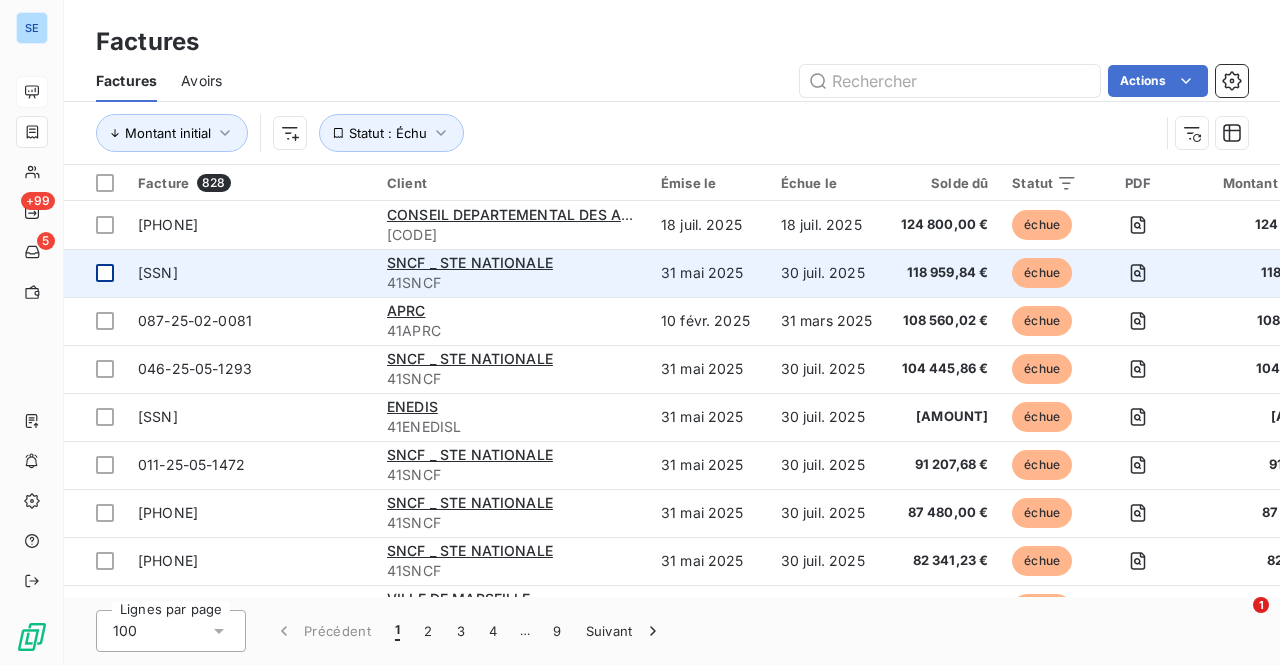 click at bounding box center [105, 225] 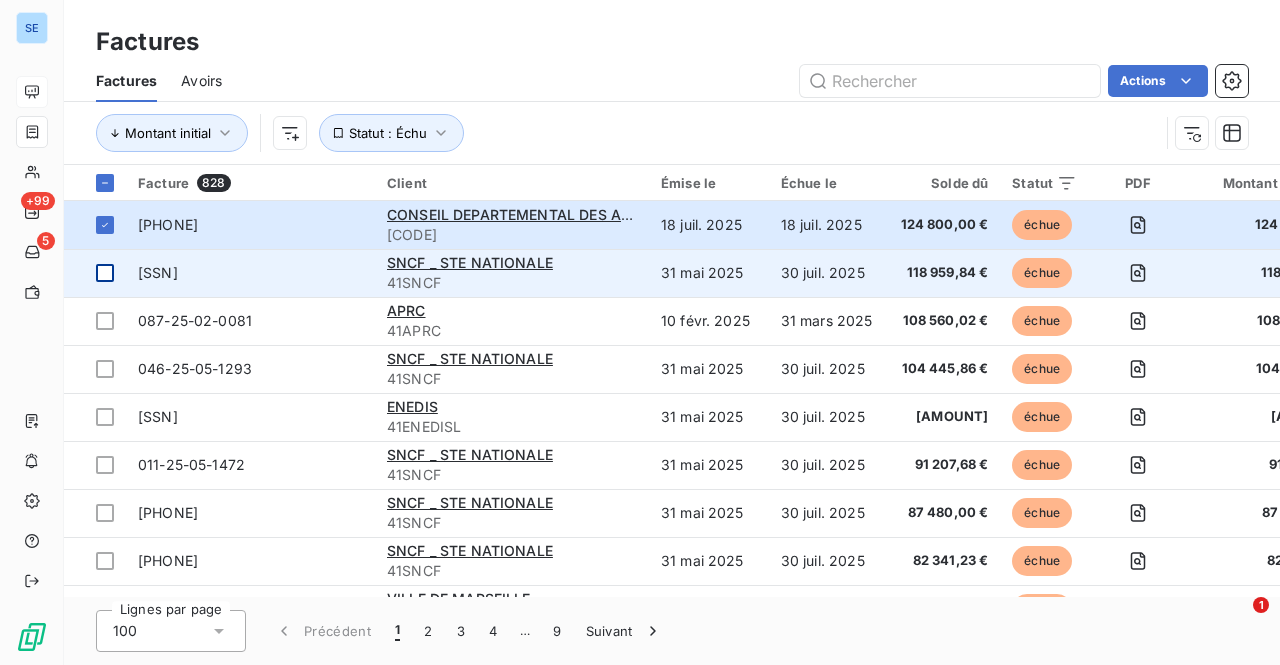 click at bounding box center [105, 273] 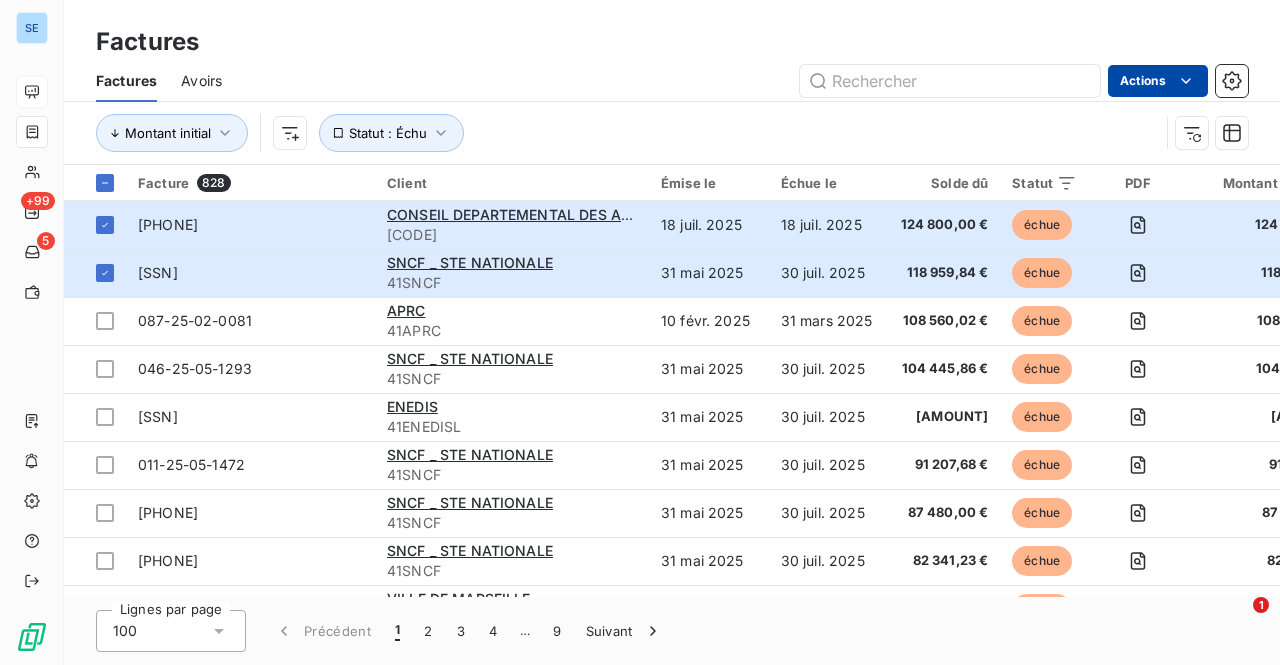 click on "SE +99 5 Factures Factures Avoirs Actions Montant initial Statut  : Échu  Facture 828 Client Émise le Échue le Solde dû Statut PDF Montant initial Délai Retard   Litige Région generalAccountId Types de contentieux Agences Code chantier Chorus Pro Tag relance [CODE] CONSEIL DEPARTEMENTAL DES ALPES MAR [CODE] 18 juil. 2025 18 juil. 2025 124 800,00 € échue 124 800,00 € 19 jours +19 j _ PACA [CODE] _ [CODE] _ _ _ [CODE] [CODE] SNCF _ STE NATIONALE [CODE] 31 mai 2025 30 juil. 2025 118 959,84 € échue 118 959,84 € 67 jours +7 j _ GRAND OUEST [CODE] _ [CODE] _ _ _ [CODE] [CODE] [CODE] APRC [CODE] 10 févr. 2025 31 mars 2025 108 560,02 € échue 108 560,02 € 177 jours +128 j _ GRAND OUEST [CODE] _ [CODE] _ _ _ [CODE] [CODE] [CODE] [CODE] SNCF _ STE NATIONALE [CODE] 31 mai 2025 30 juil. 2025 104 445,86 € échue 104 445,86 € 67 jours +7 j _ GRAND OUEST [CODE] _ [CODE] _ _ _ [CODE] [CODE] [CODE] [CODE] ENEDIS [CODE] 31 mai 2025 30 juil. 2025 92 910,46 € échue 92 910,46 € 67 jours" at bounding box center [640, 332] 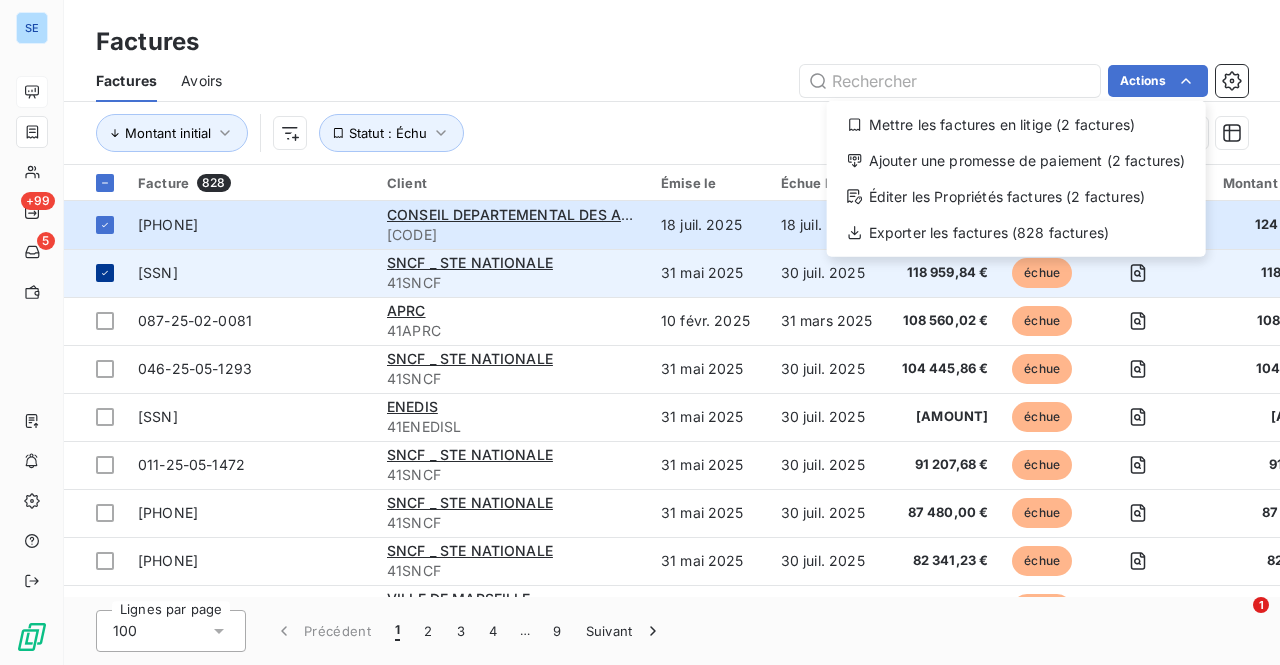click on "SE +99 5 Factures Factures Avoirs Actions Mettre les factures en litige (2 factures) Ajouter une promesse de paiement (2 factures) Éditer les Propriétés factures  (2 factures) Exporter les factures (828 factures) Montant initial Statut  : Échu  Facture 828 Client Émise le Échue le Solde dû Statut PDF Montant initial Délai Retard   Litige Région generalAccountId Types de contentieux Agences Code chantier Chorus Pro Tag relance [PHONE] CONSEIL DEPARTEMENTAL DES ALPES MAR 41CD06 [DATE] [DATE] [AMOUNT] échue [AMOUNT] 19 jours +19 j _ PACA 41100005 _ 006 _ _ _ [PHONE] SNCF _ STE NATIONALE 41SNCF [DATE] [DATE] [AMOUNT] échue [AMOUNT] 67 jours +7 j _ GRAND OUEST 41100002 _ 046 _ _ _ [PHONE] APRC 41APRC [DATE] [DATE] [AMOUNT] échue [AMOUNT] 177 jours +128 j _ GRAND OUEST 41100001 _ 087 _ _ _ [PHONE] SNCF _ STE NATIONALE 41SNCF [DATE] [DATE] [AMOUNT] +7 j" at bounding box center (640, 332) 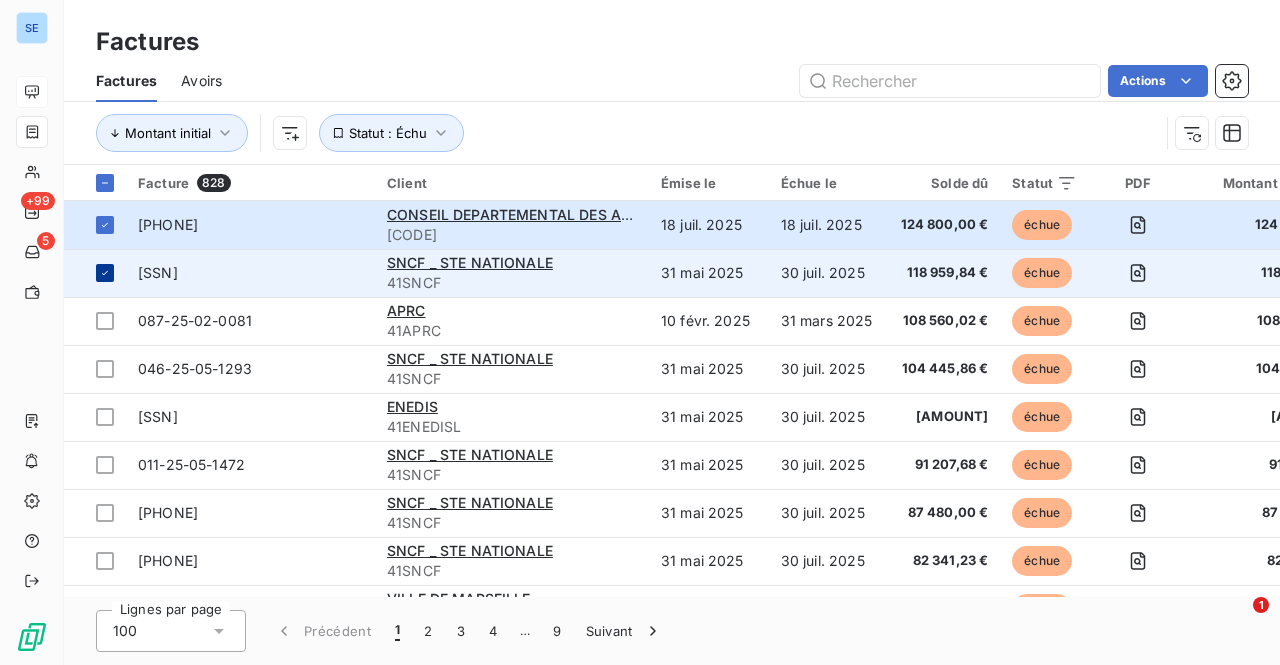 click 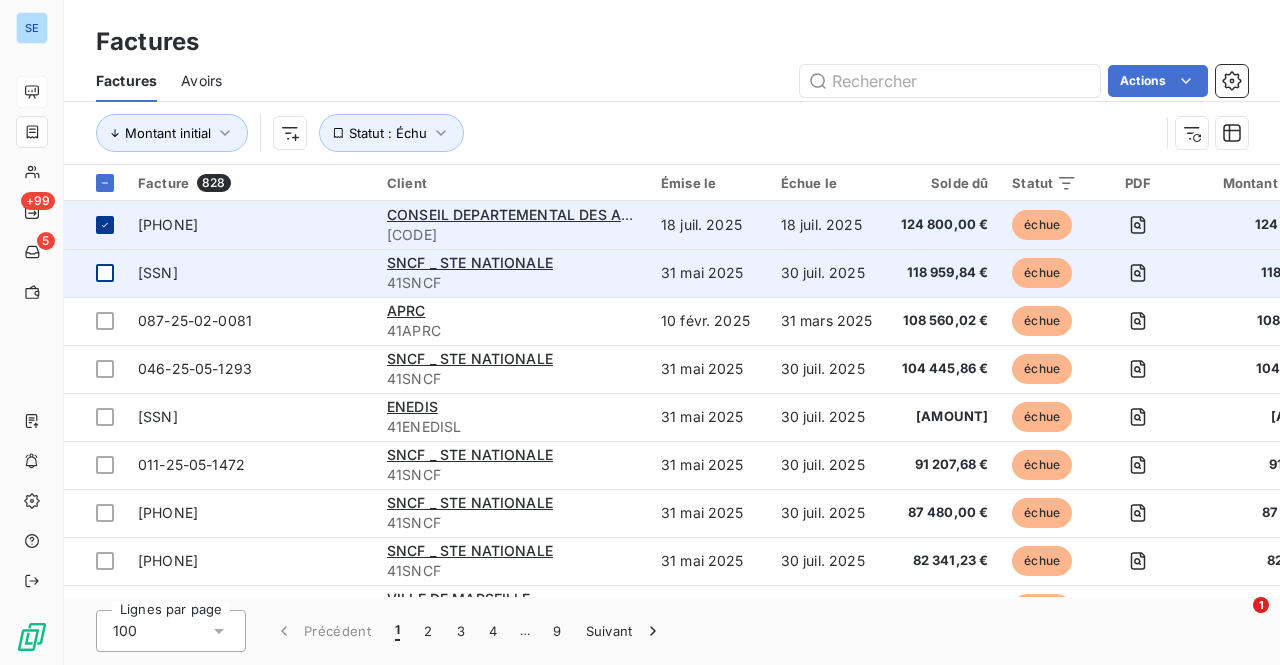 click 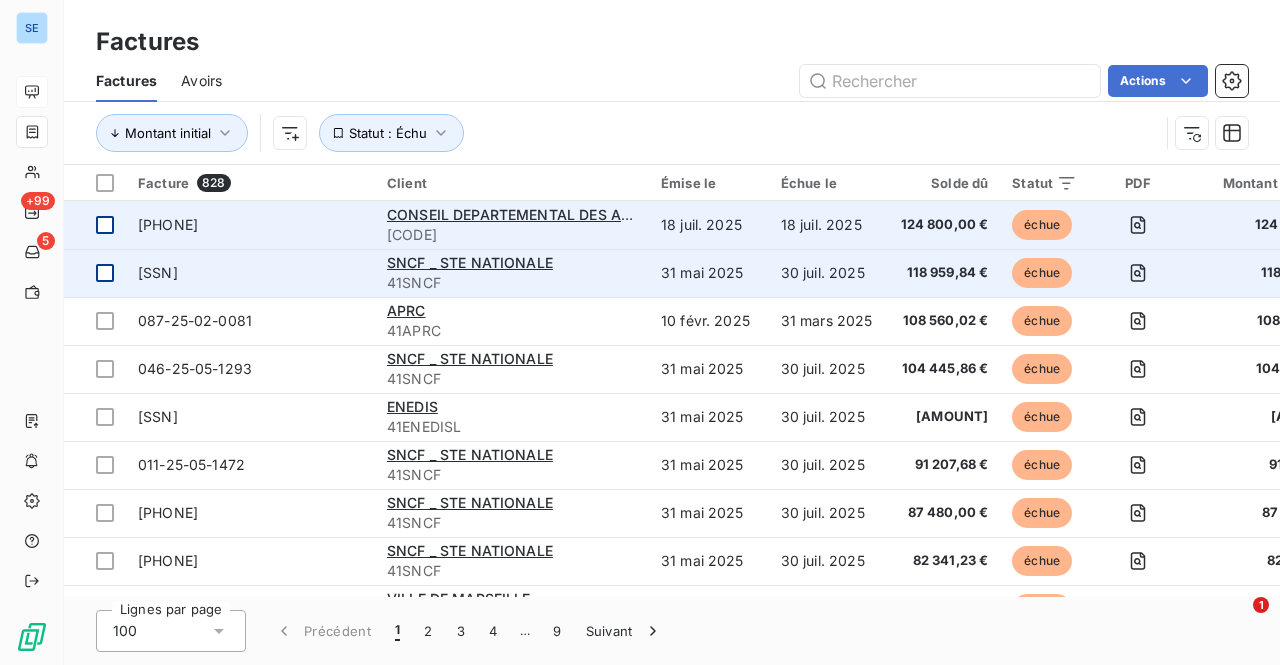click on "Actions" at bounding box center (747, 81) 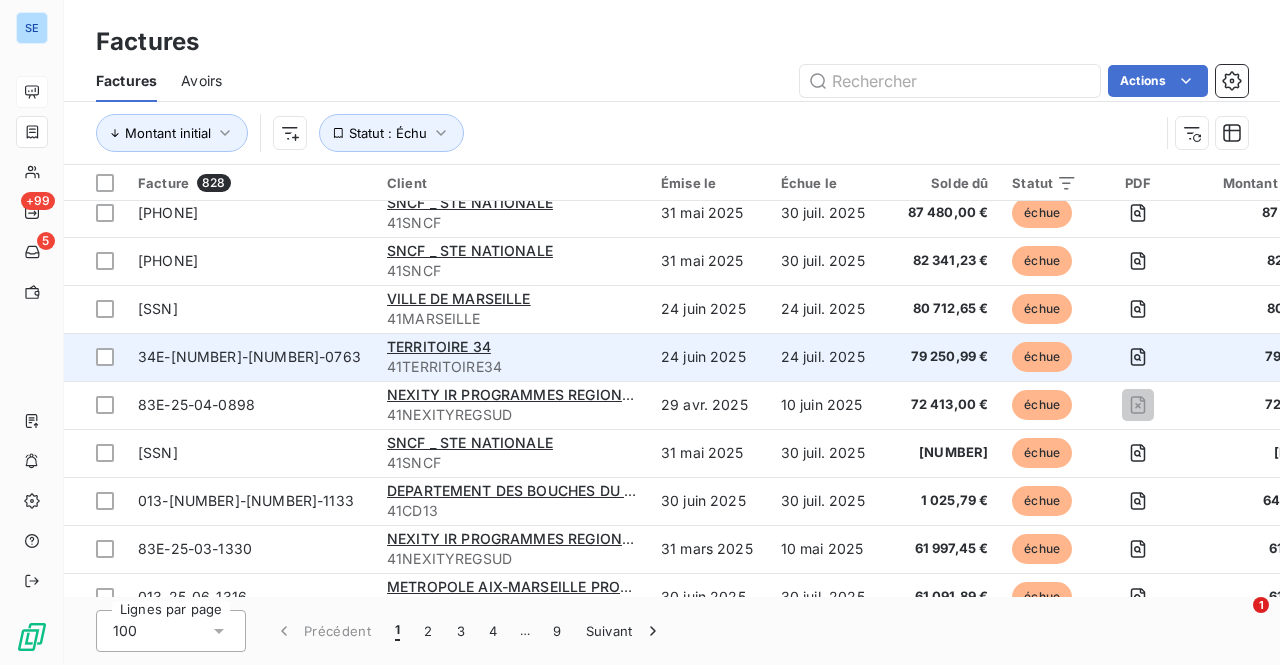 scroll, scrollTop: 0, scrollLeft: 0, axis: both 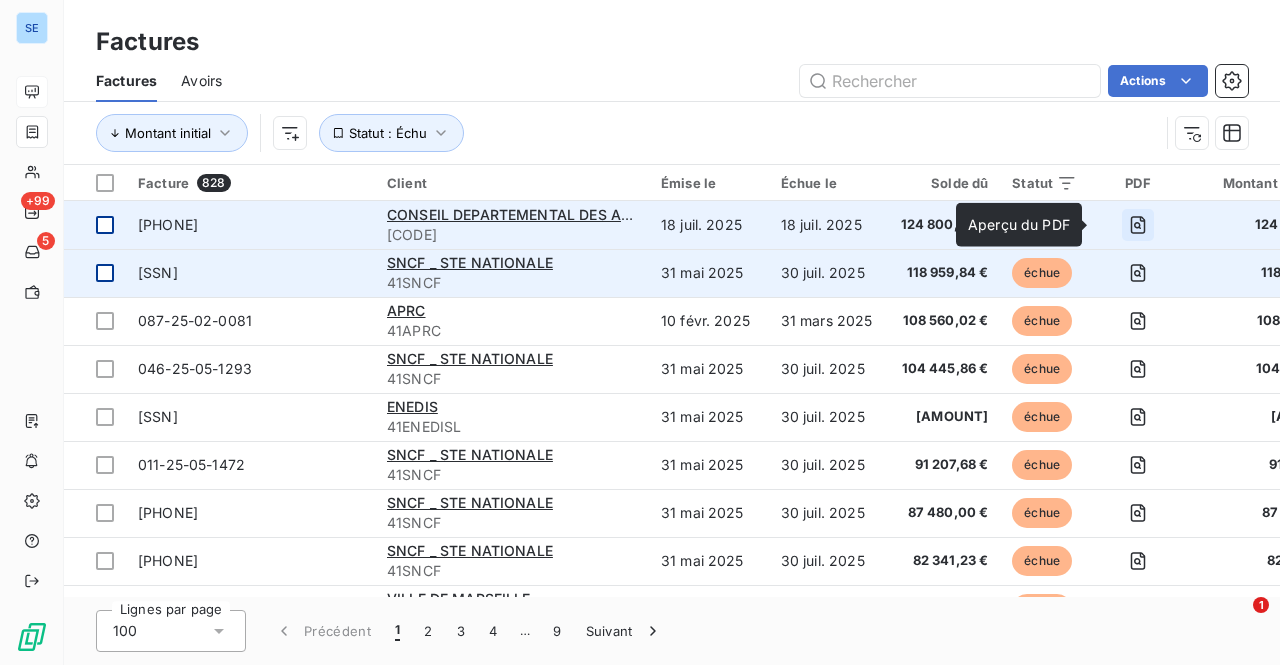 click 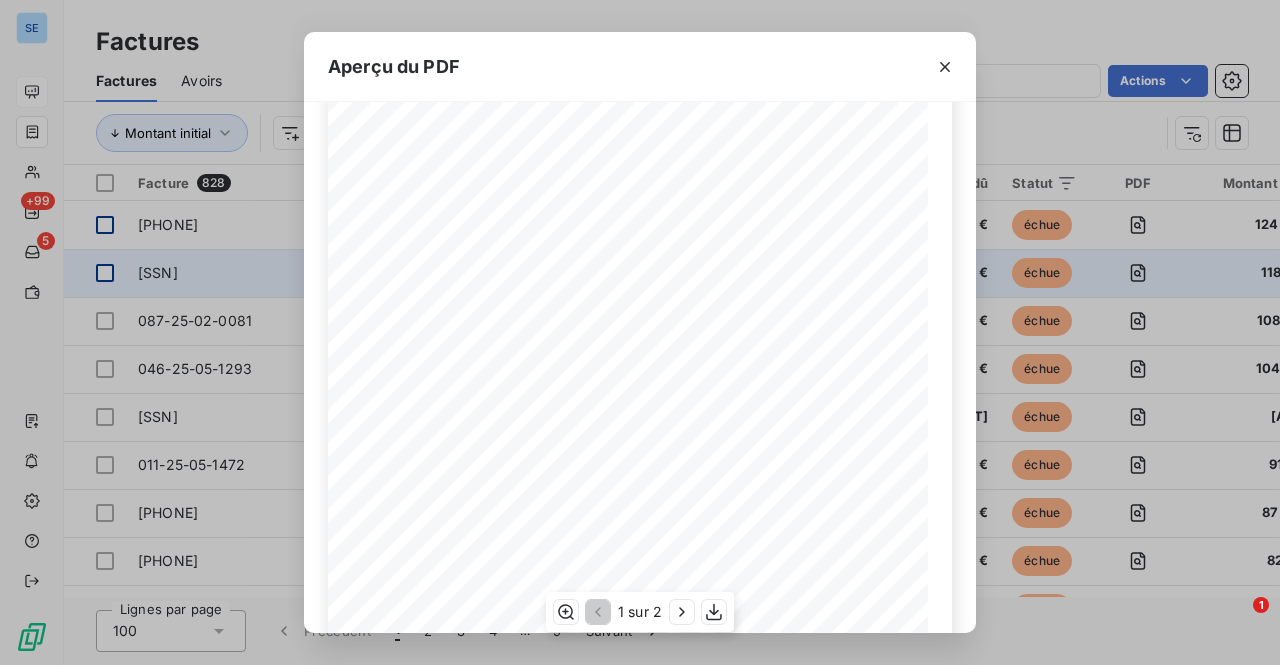 scroll, scrollTop: 0, scrollLeft: 0, axis: both 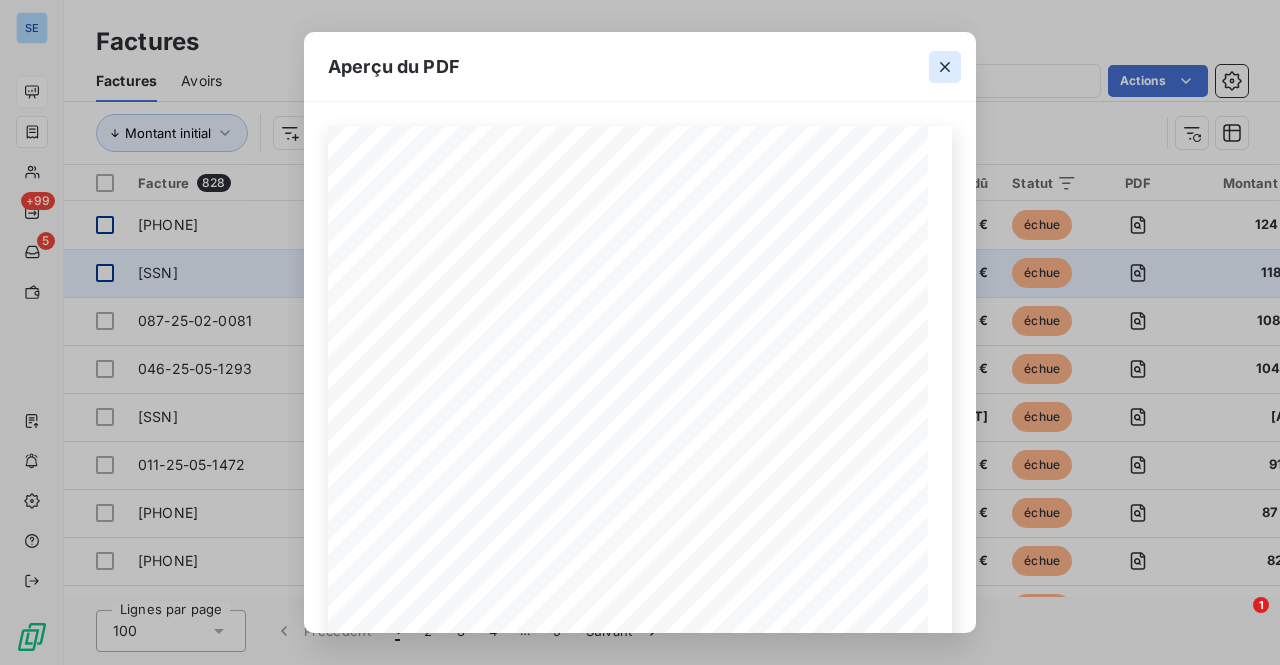click 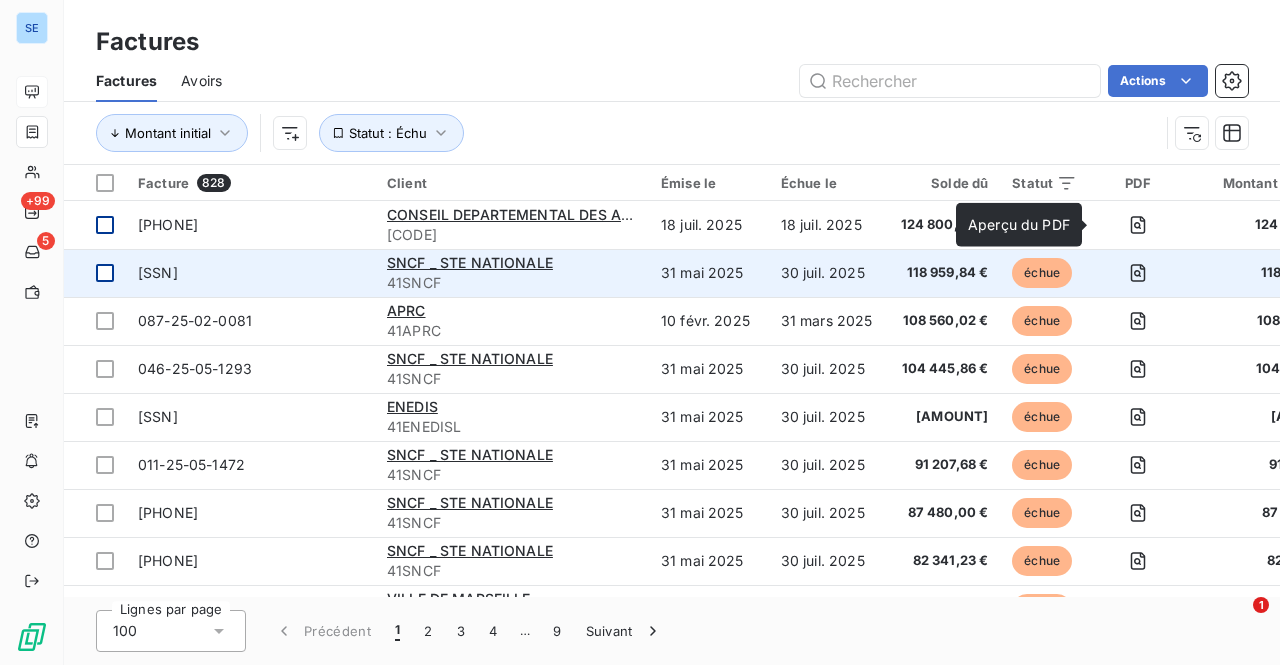 click on "Montant initial Statut  : Échu" at bounding box center (627, 133) 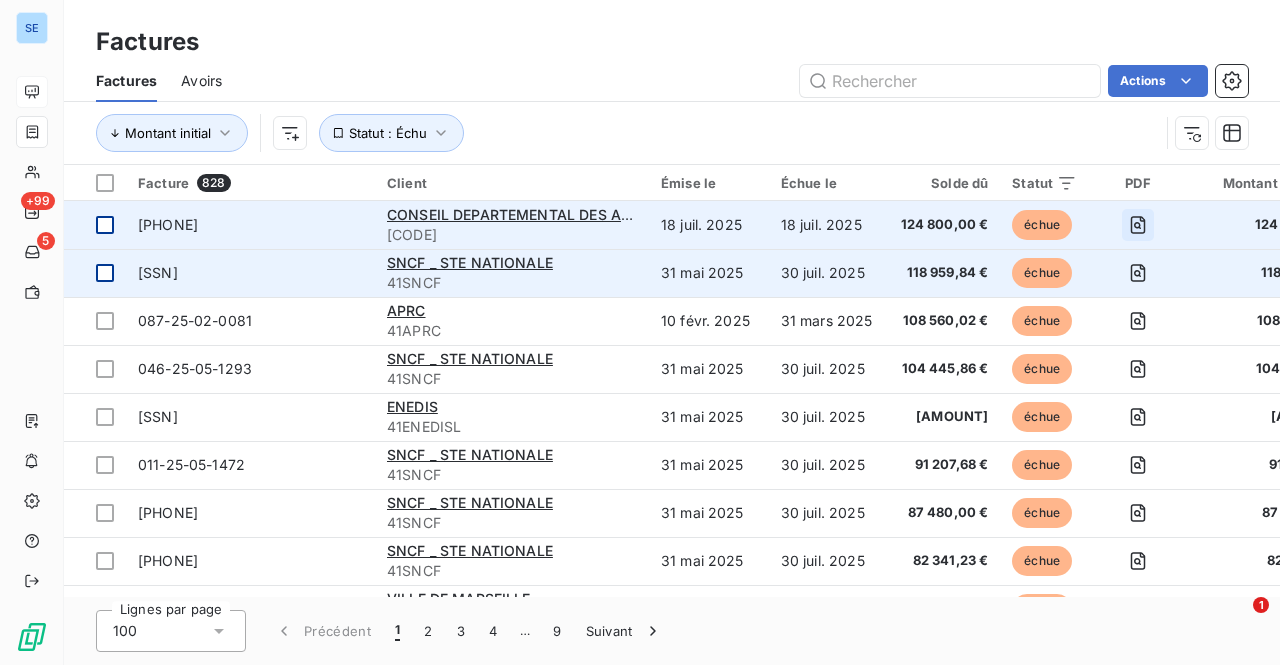 click 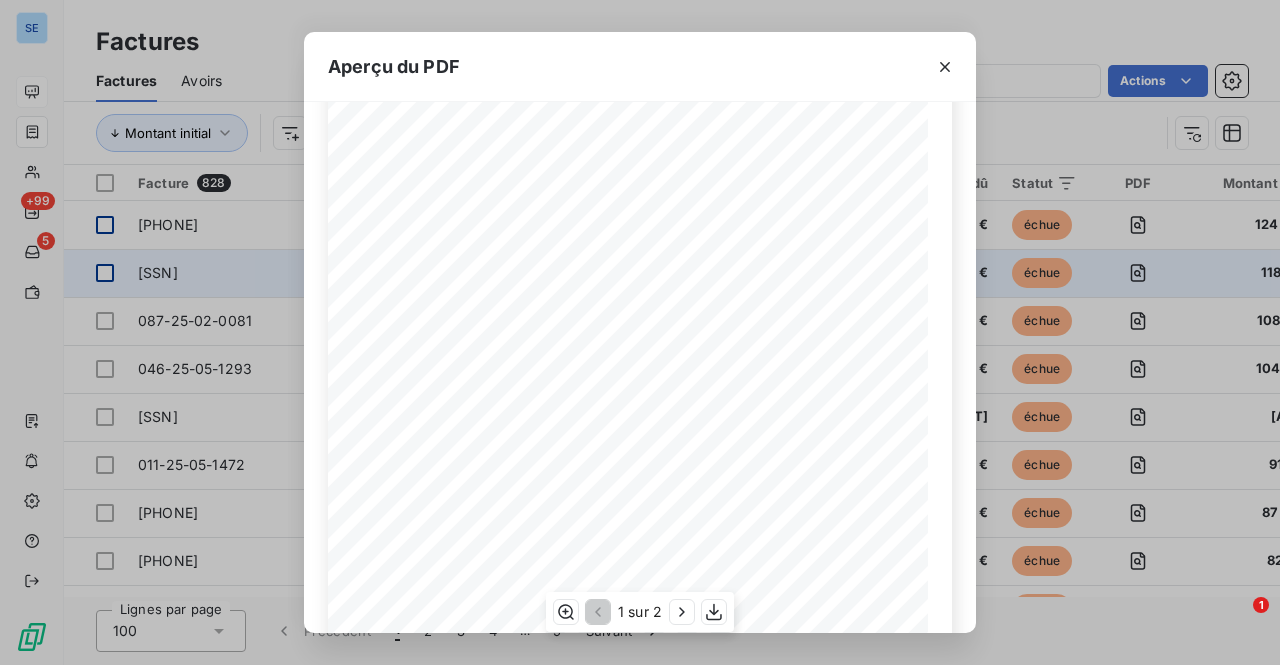 scroll, scrollTop: 0, scrollLeft: 0, axis: both 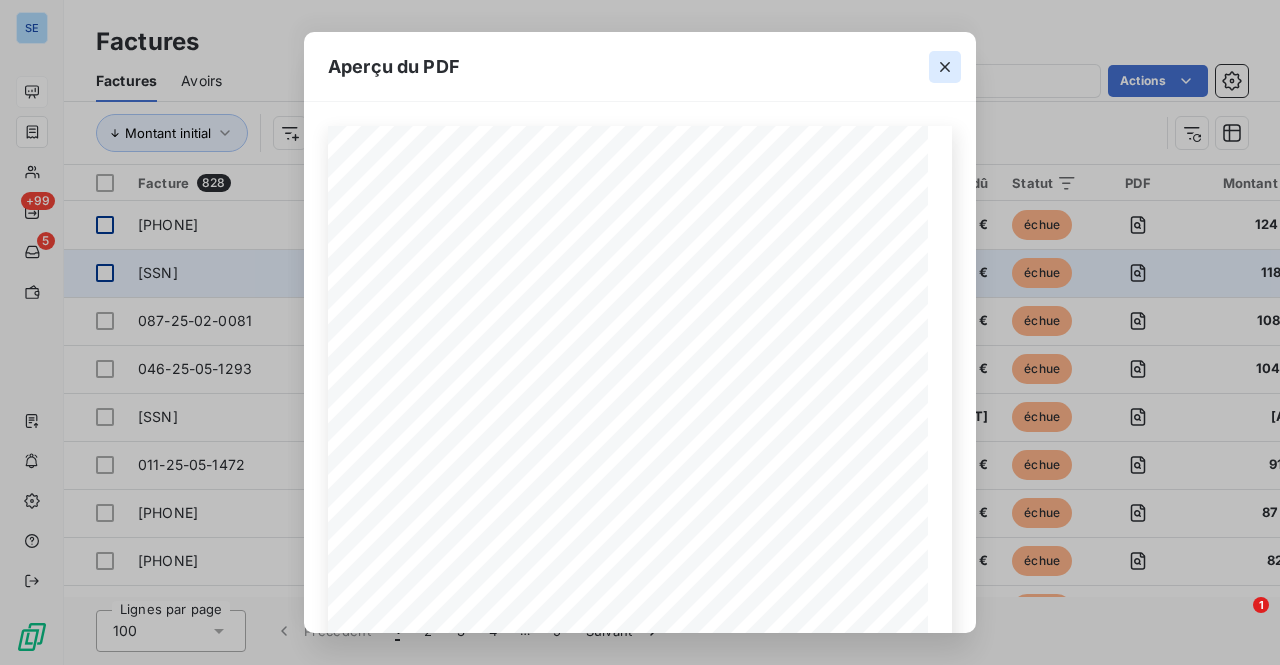 click 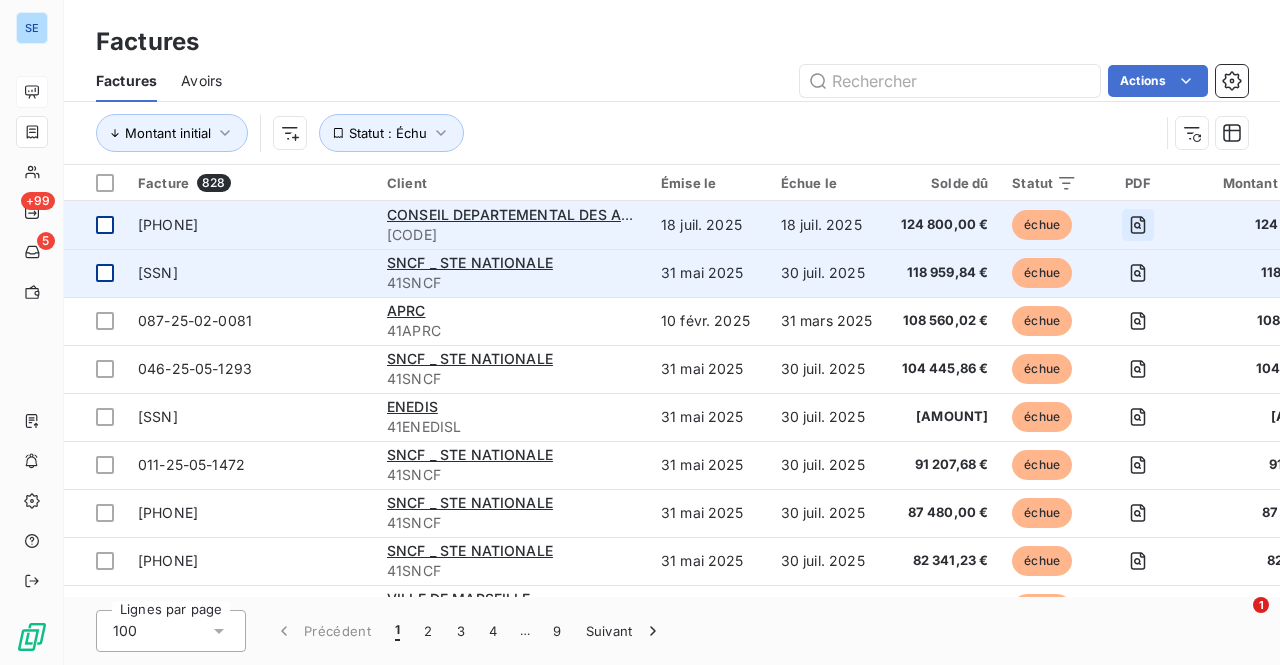 click 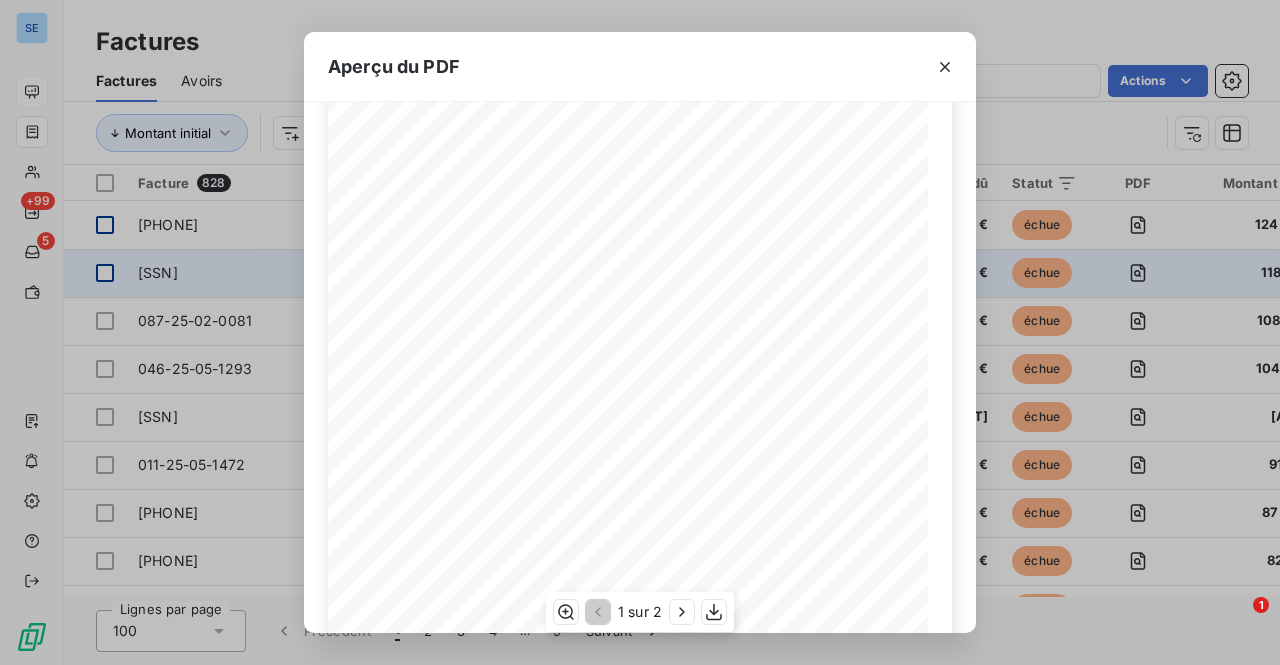scroll, scrollTop: 364, scrollLeft: 0, axis: vertical 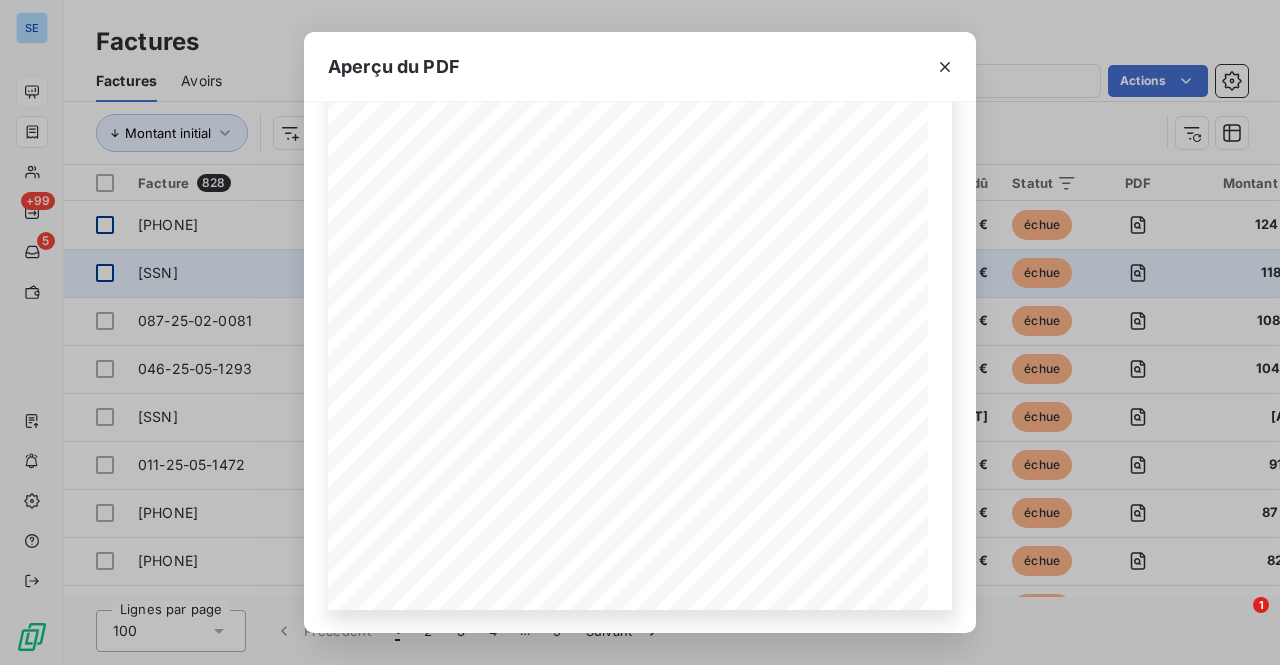 click 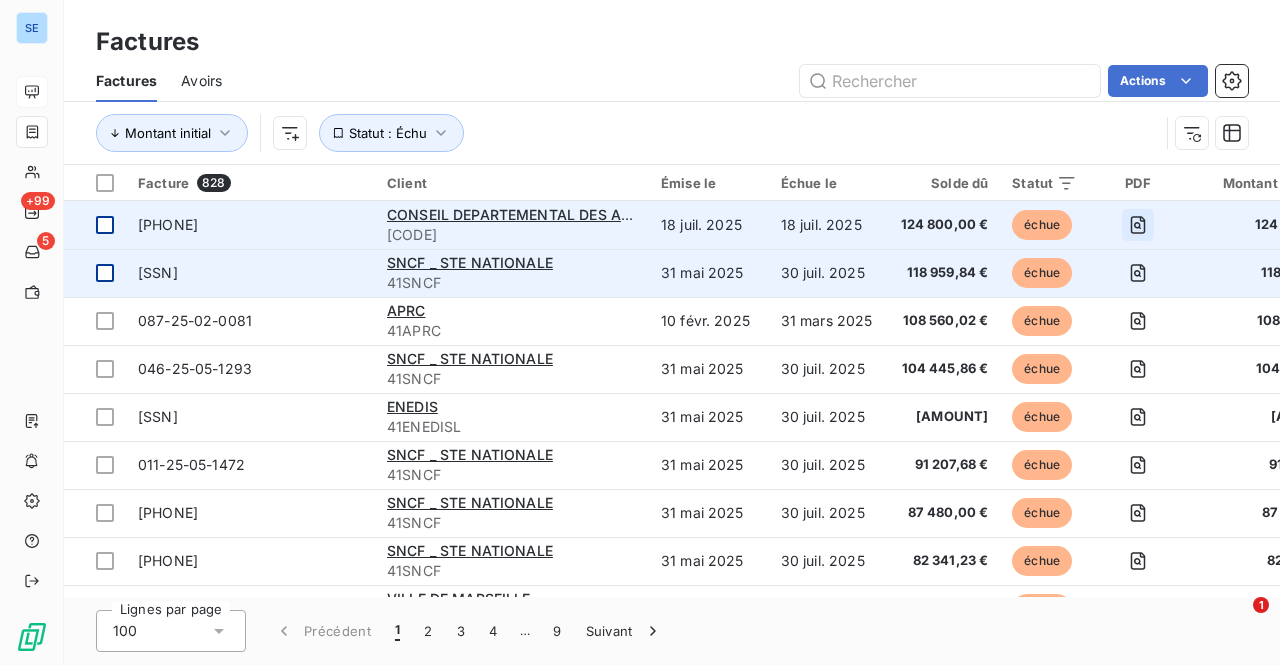 click 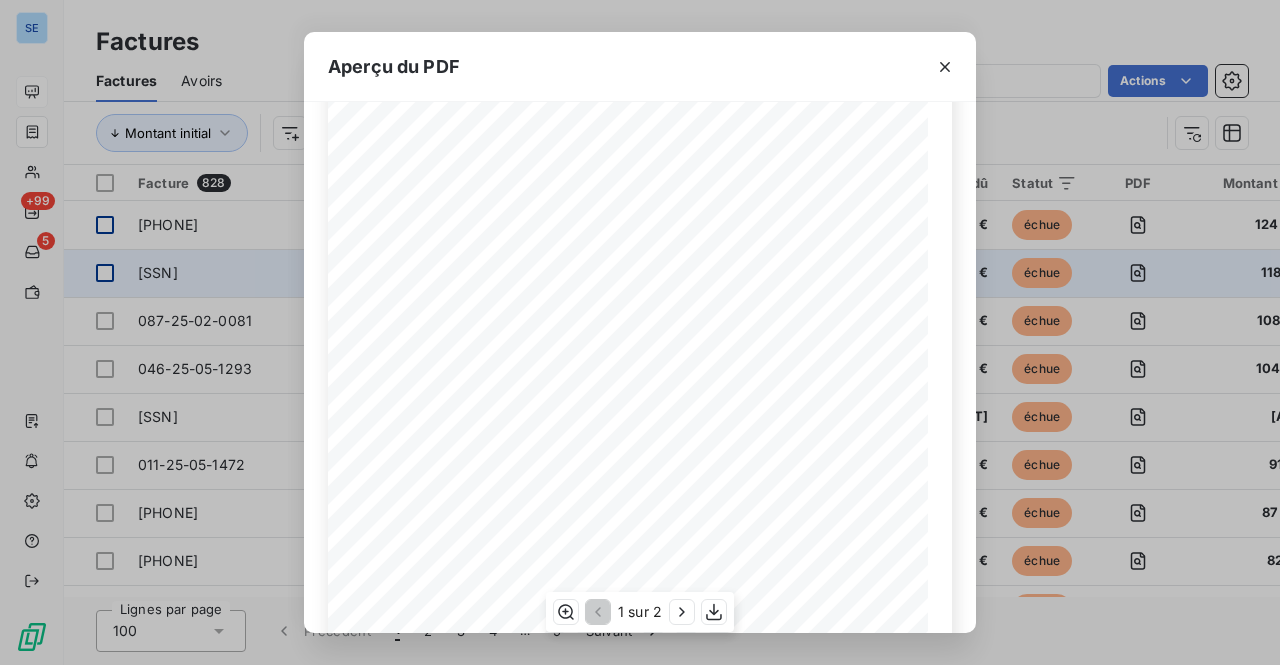 scroll, scrollTop: 200, scrollLeft: 0, axis: vertical 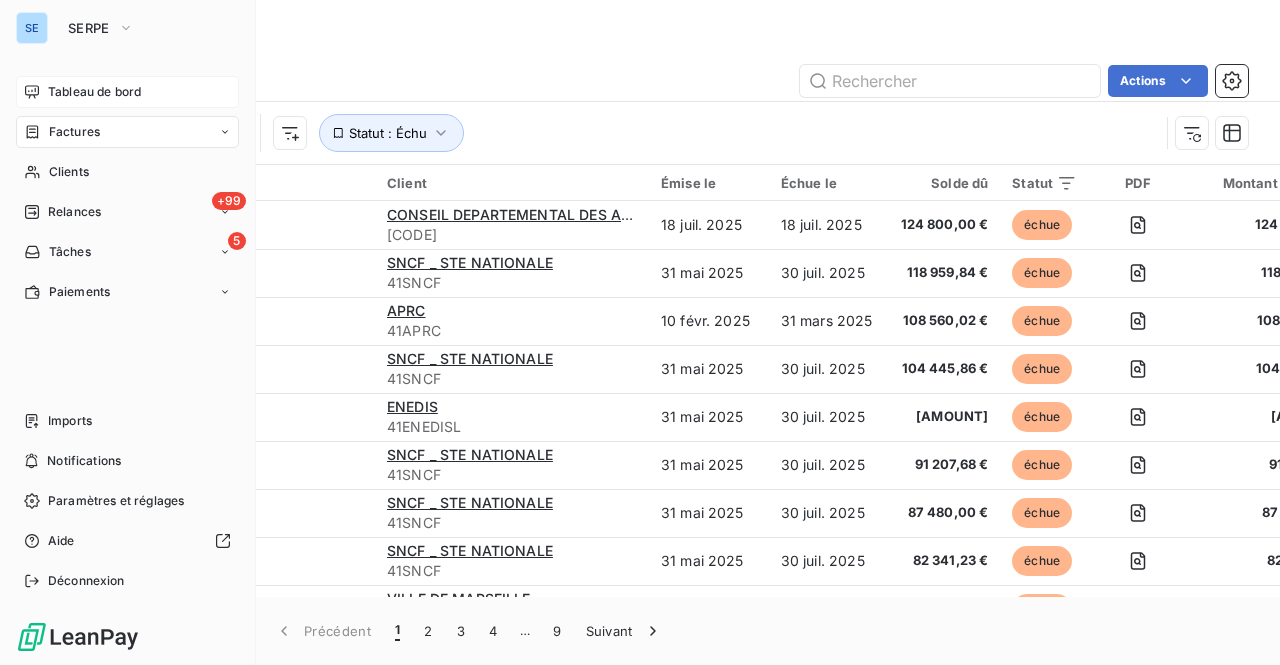 click on "Tableau de bord" at bounding box center [94, 92] 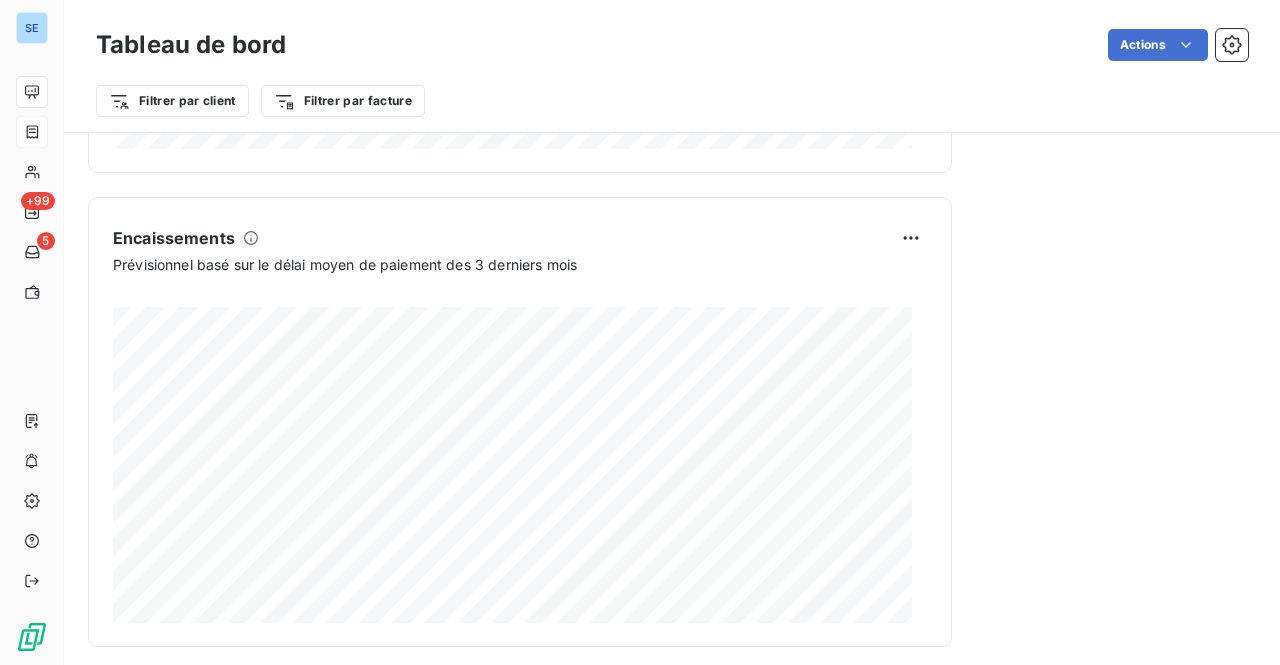 scroll, scrollTop: 1284, scrollLeft: 0, axis: vertical 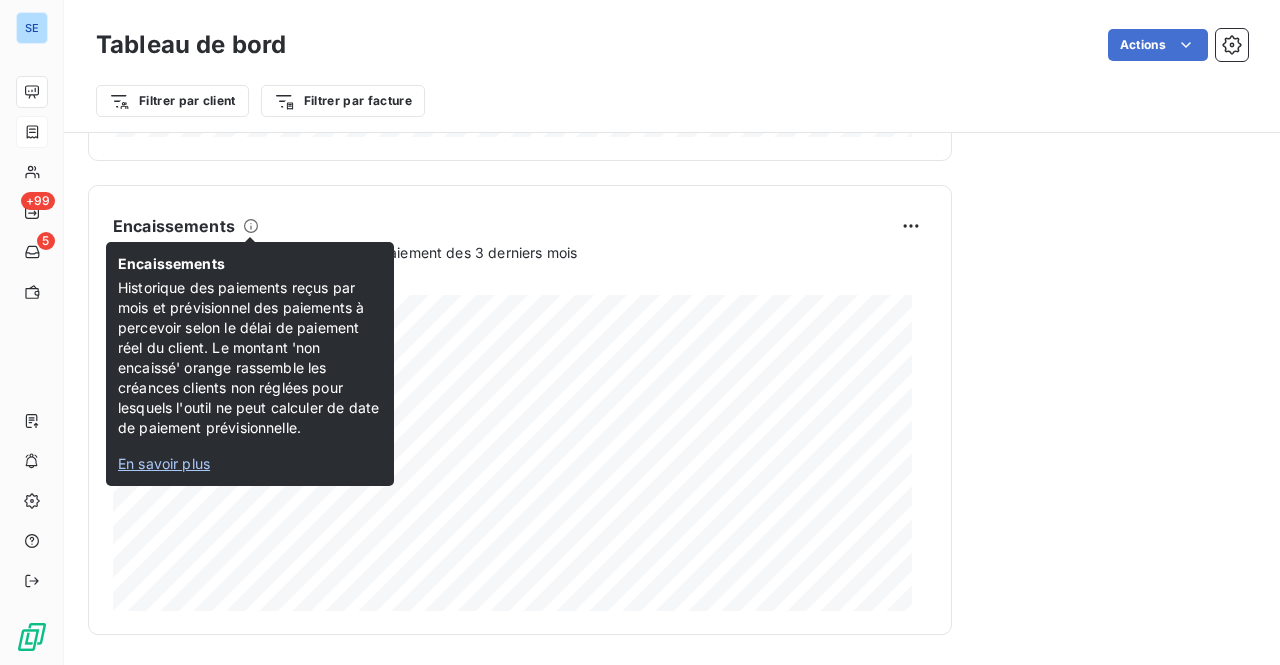 click 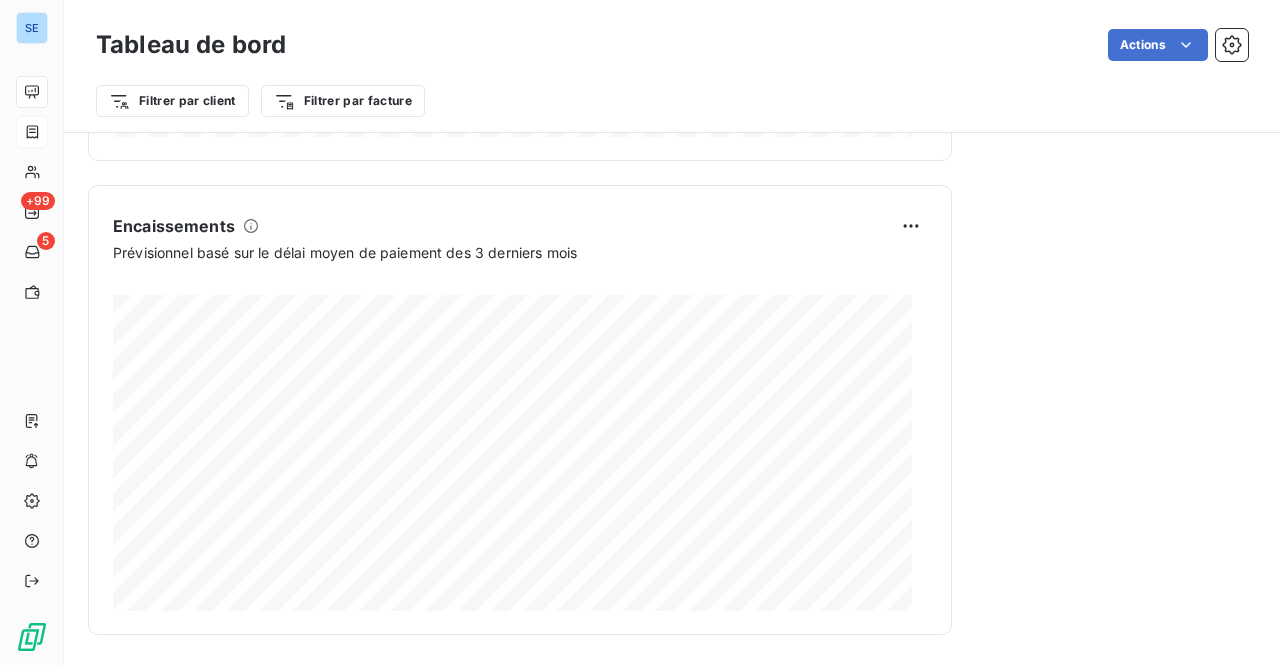 click 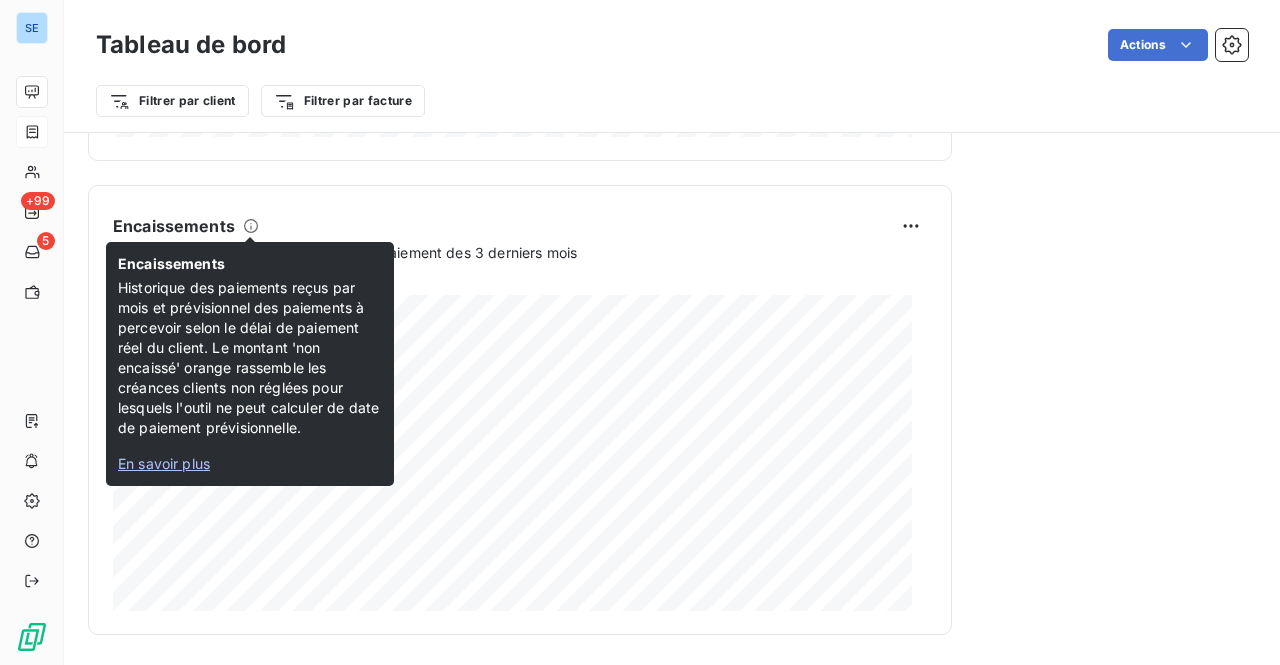 click on "En savoir plus" at bounding box center (164, 463) 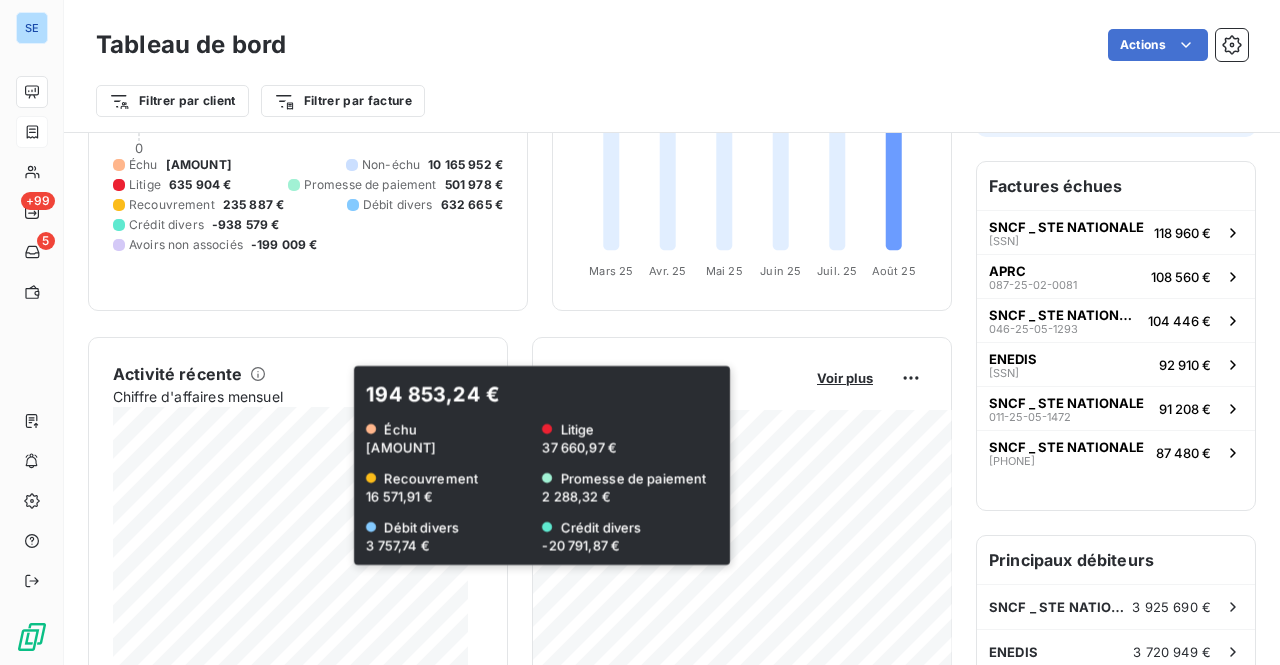 scroll, scrollTop: 0, scrollLeft: 0, axis: both 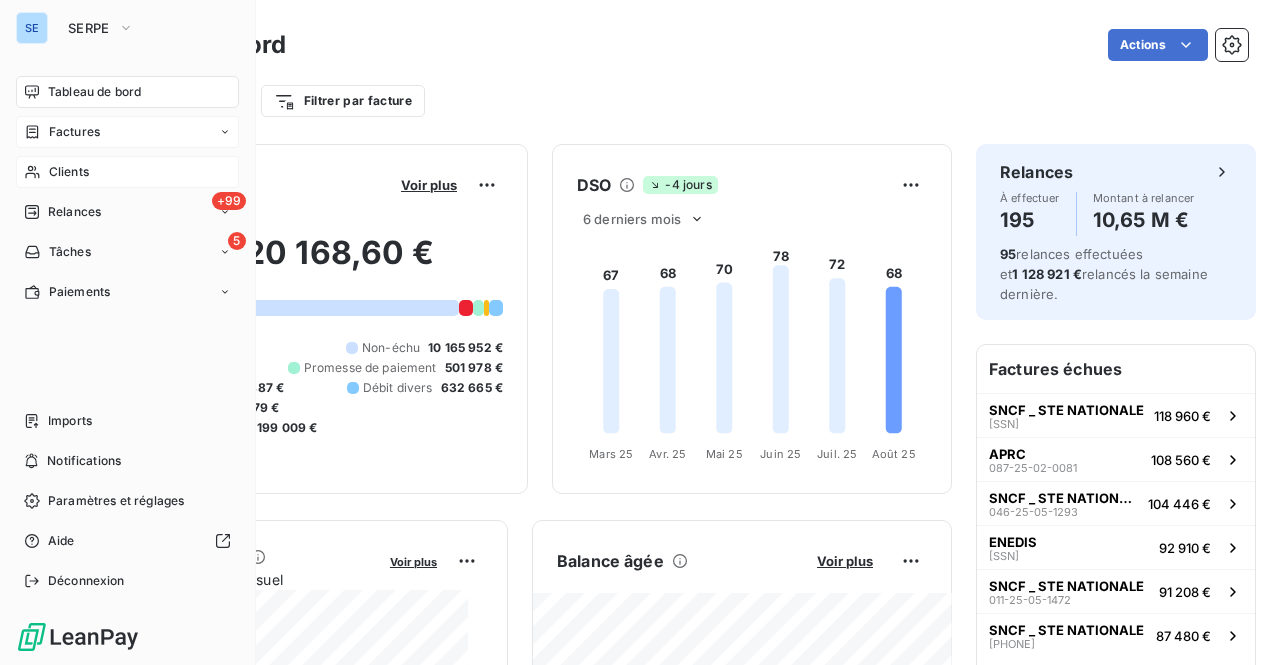 click on "Clients" at bounding box center (69, 172) 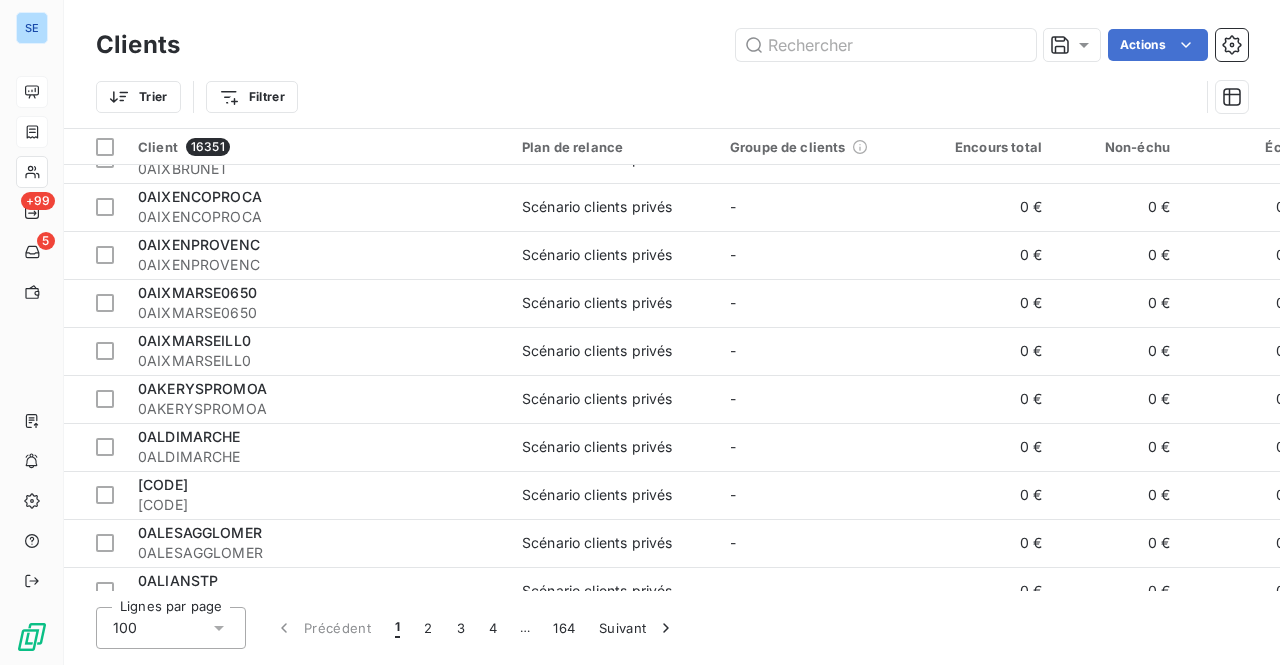 scroll, scrollTop: 1082, scrollLeft: 0, axis: vertical 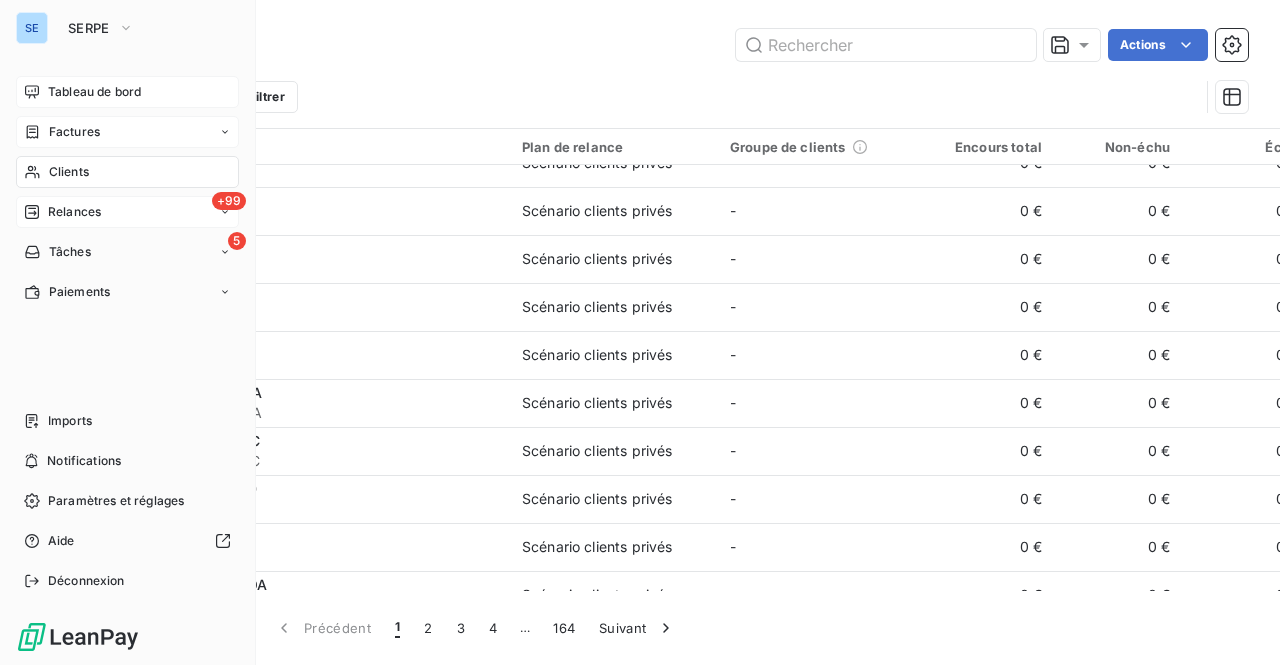 click on "Relances" at bounding box center [74, 212] 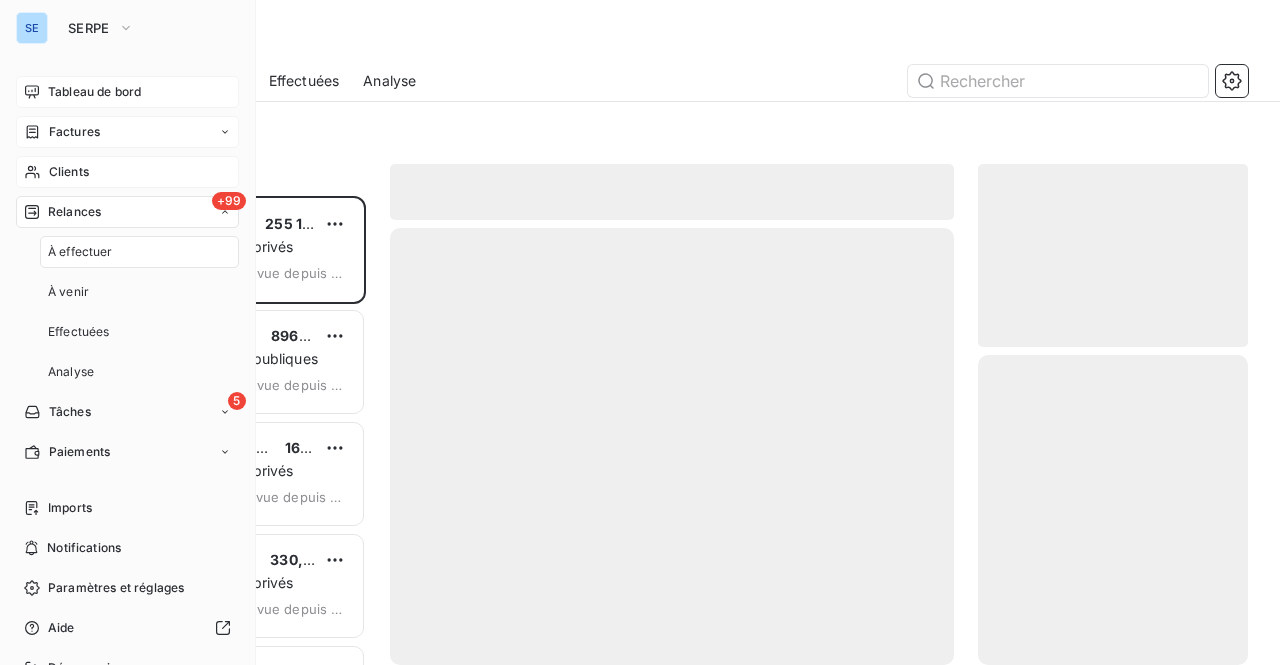 scroll, scrollTop: 16, scrollLeft: 16, axis: both 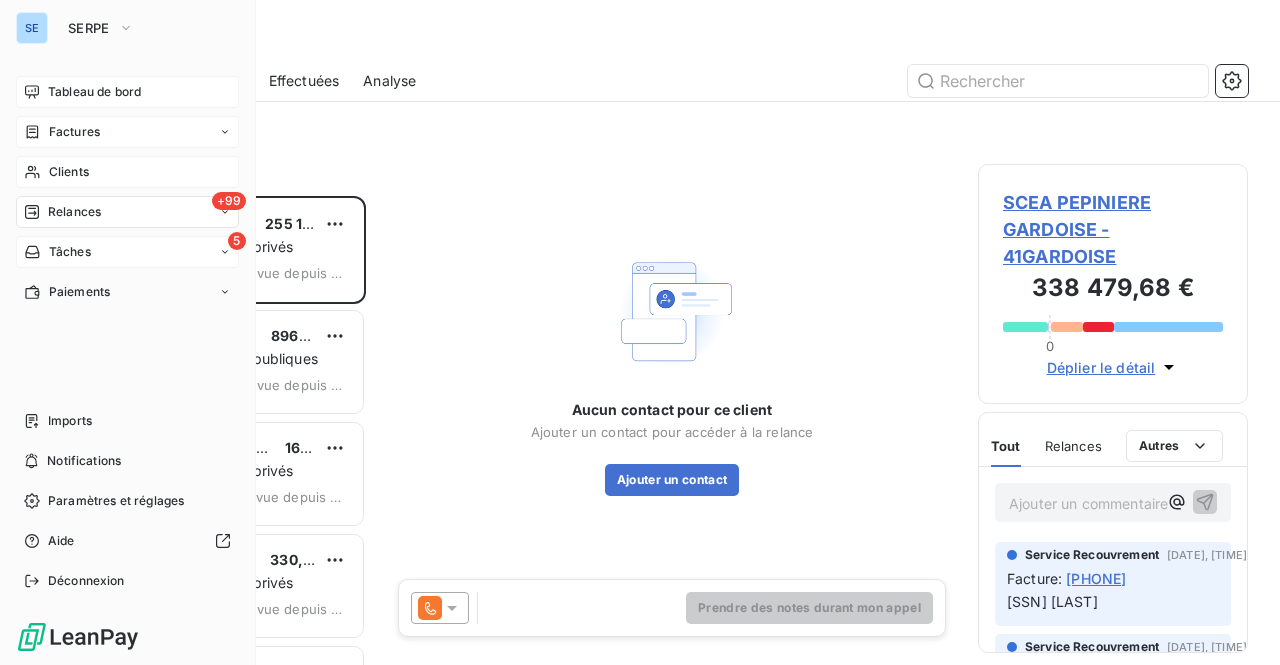 click on "Tâches" at bounding box center [70, 252] 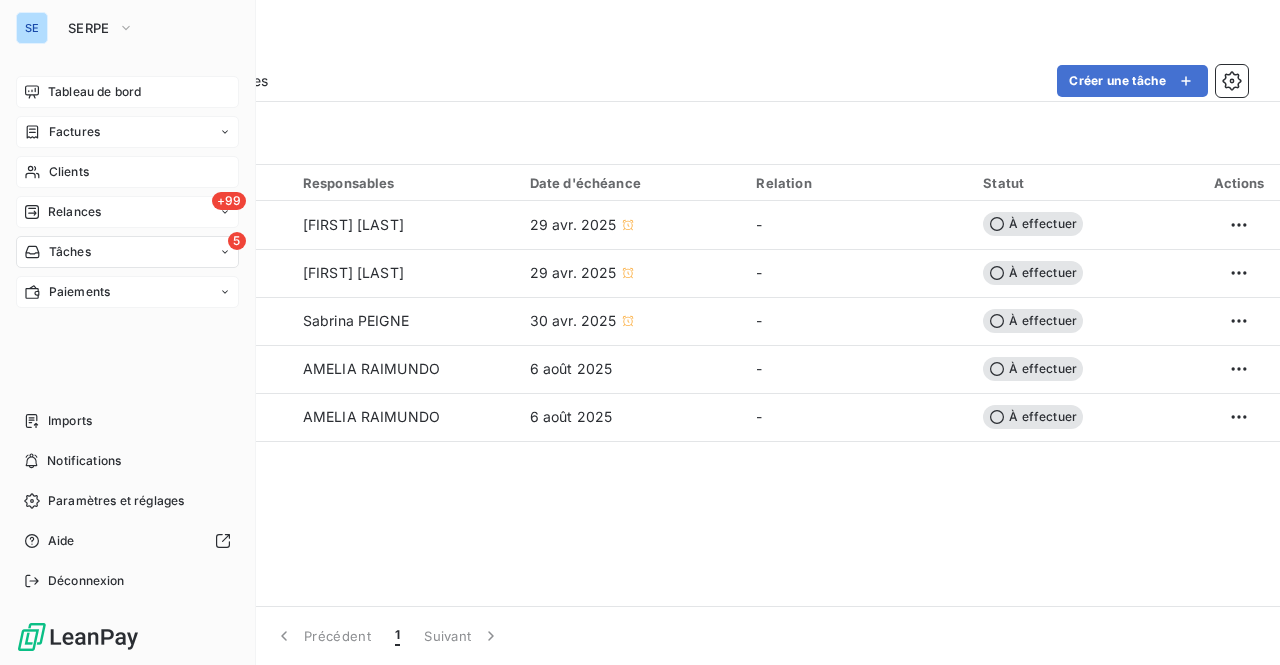 click on "Paiements" at bounding box center [79, 292] 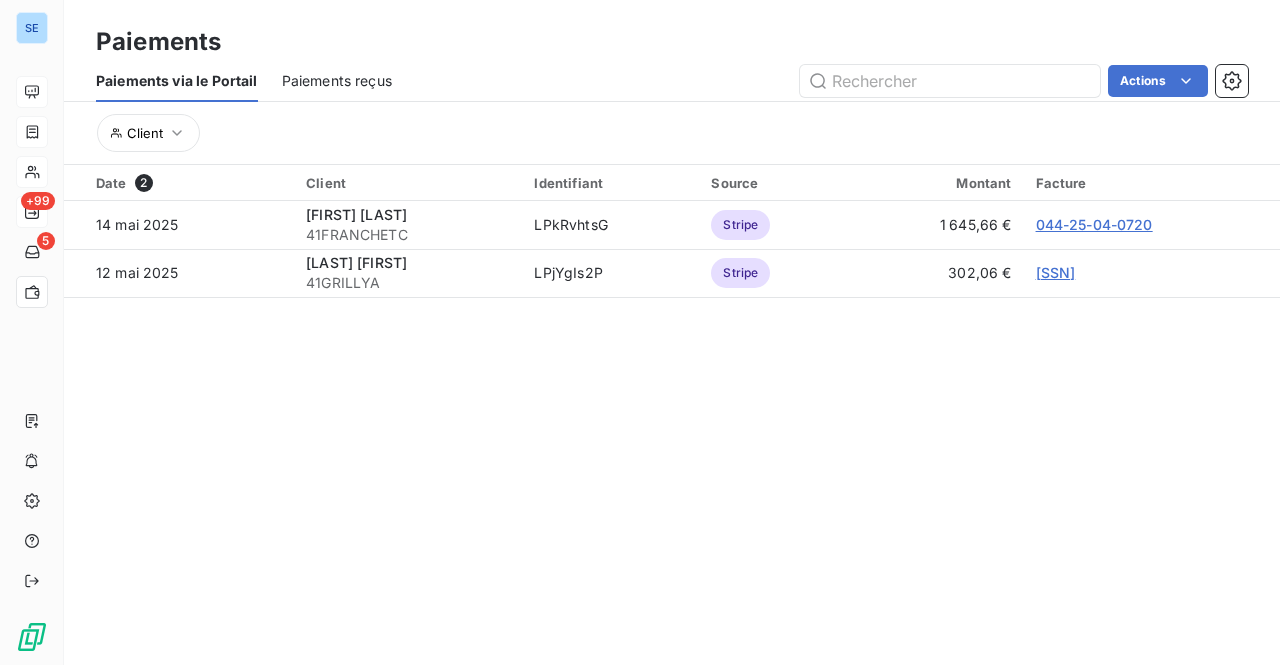 click on "Paiements reçus" at bounding box center (337, 81) 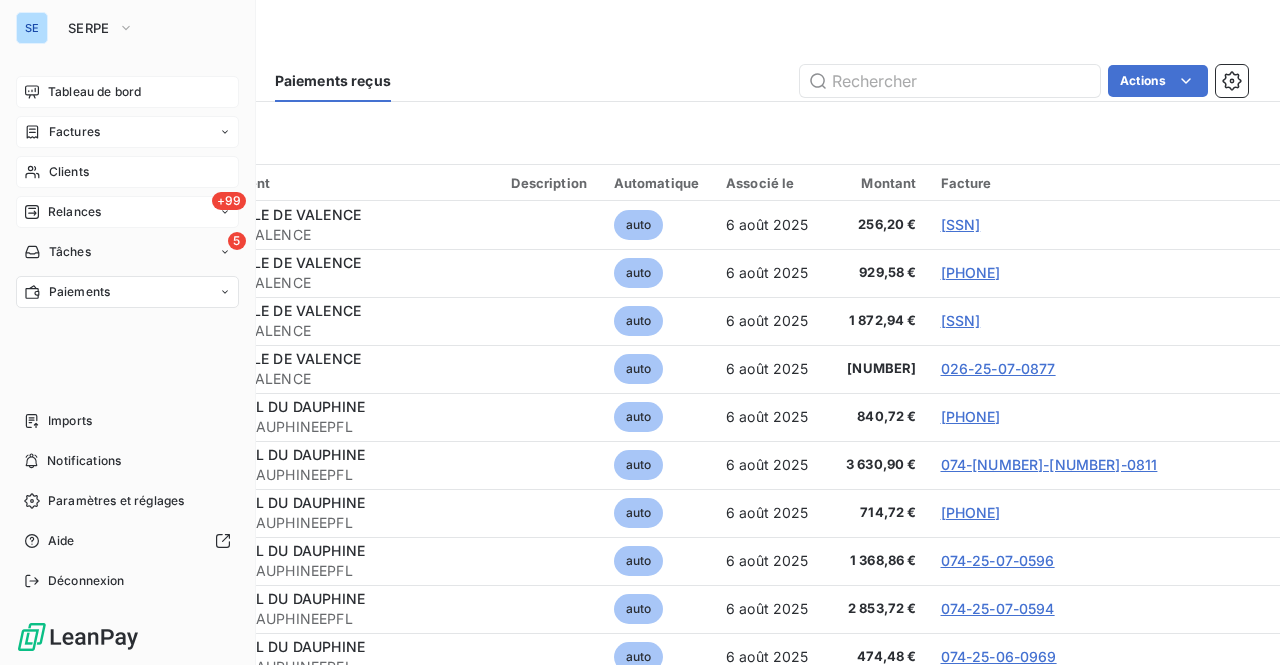 click on "Factures" at bounding box center [74, 132] 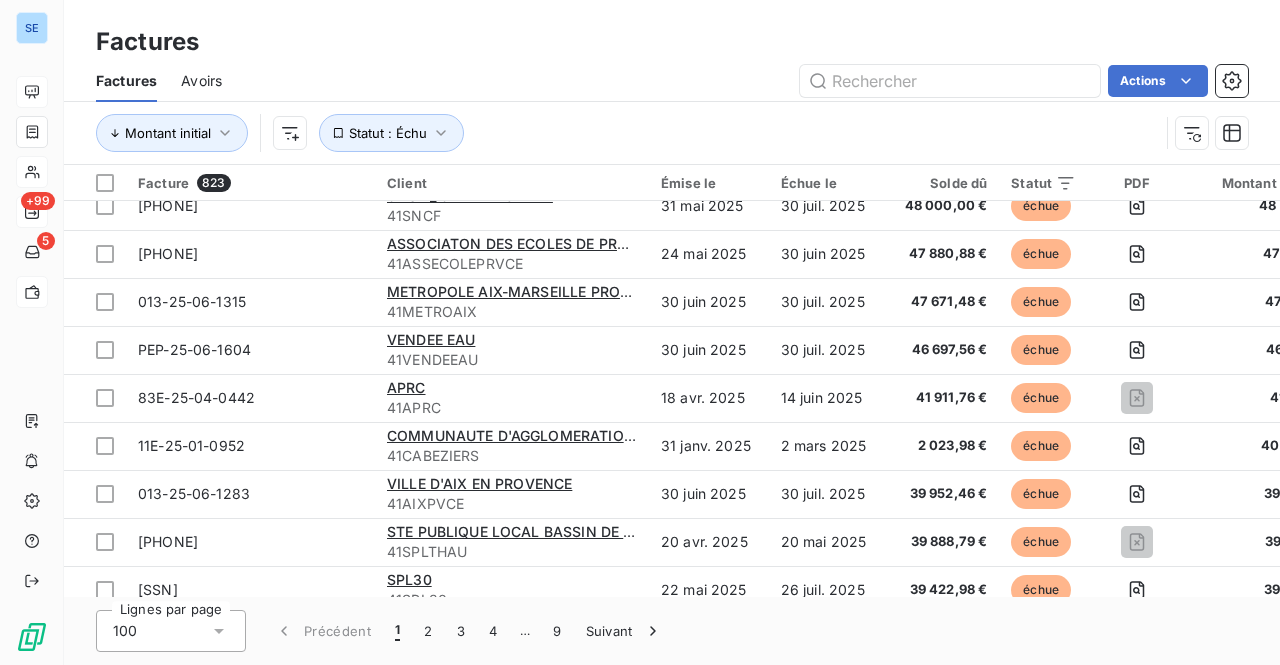 scroll, scrollTop: 900, scrollLeft: 0, axis: vertical 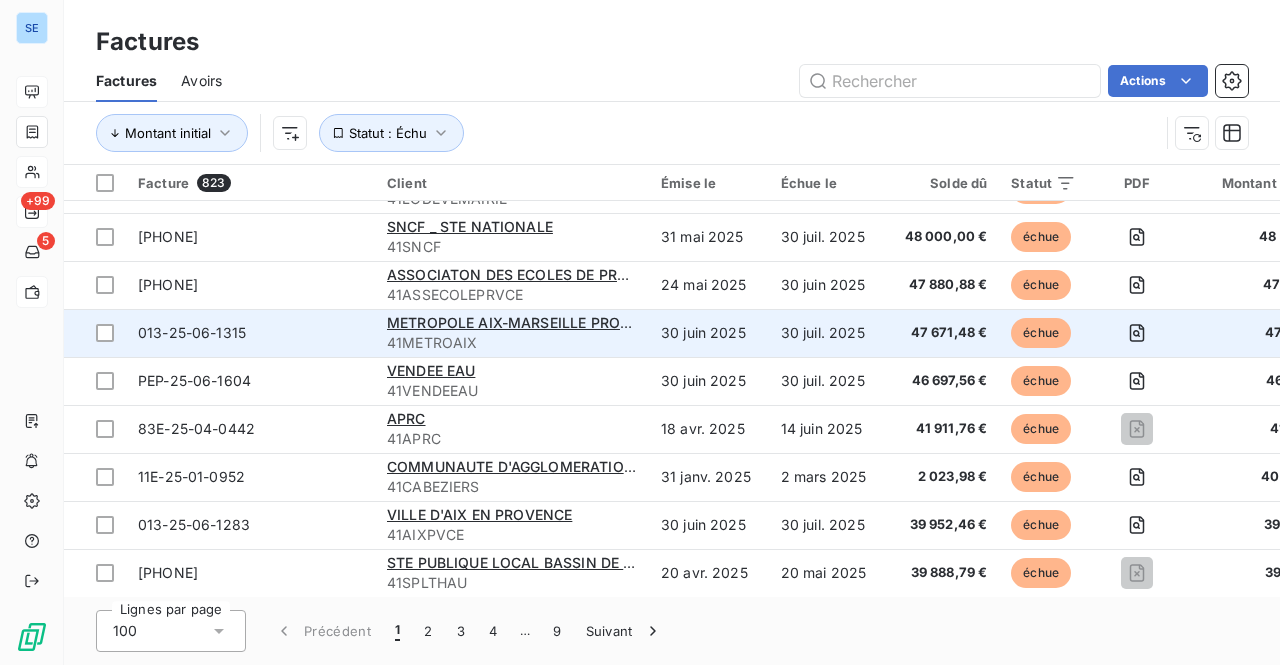 click on "échue" at bounding box center [1041, 333] 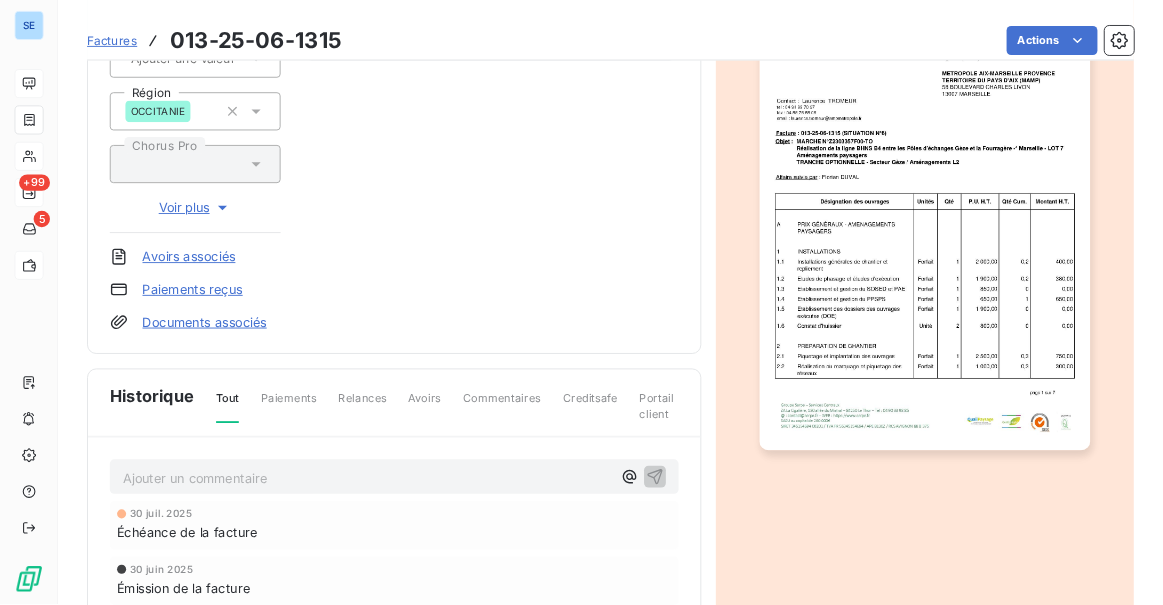 scroll, scrollTop: 300, scrollLeft: 0, axis: vertical 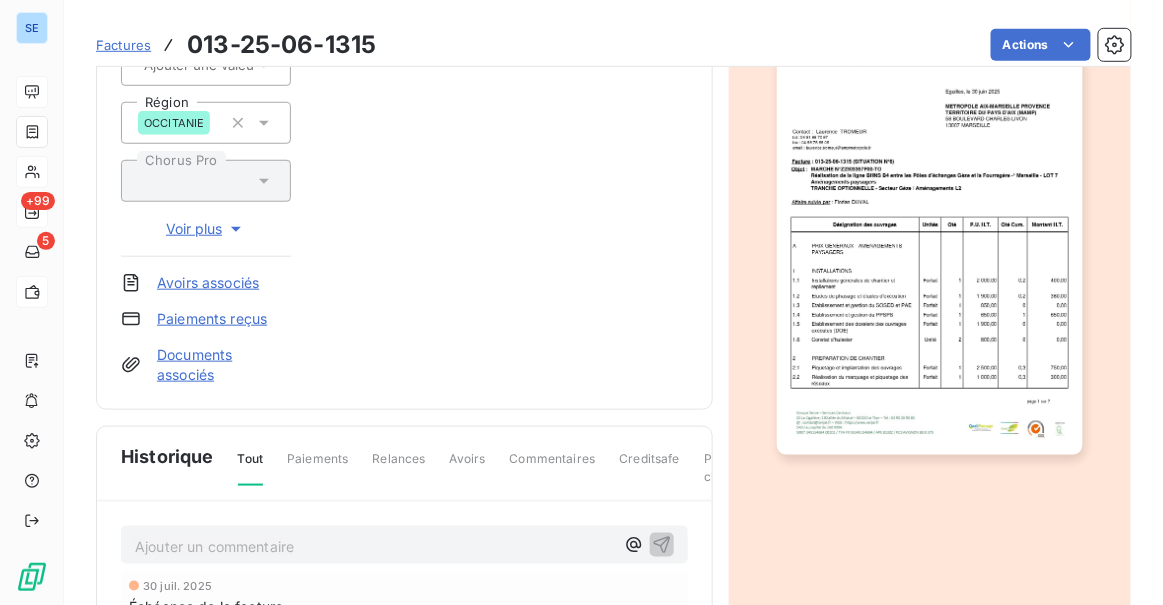 click at bounding box center [929, 238] 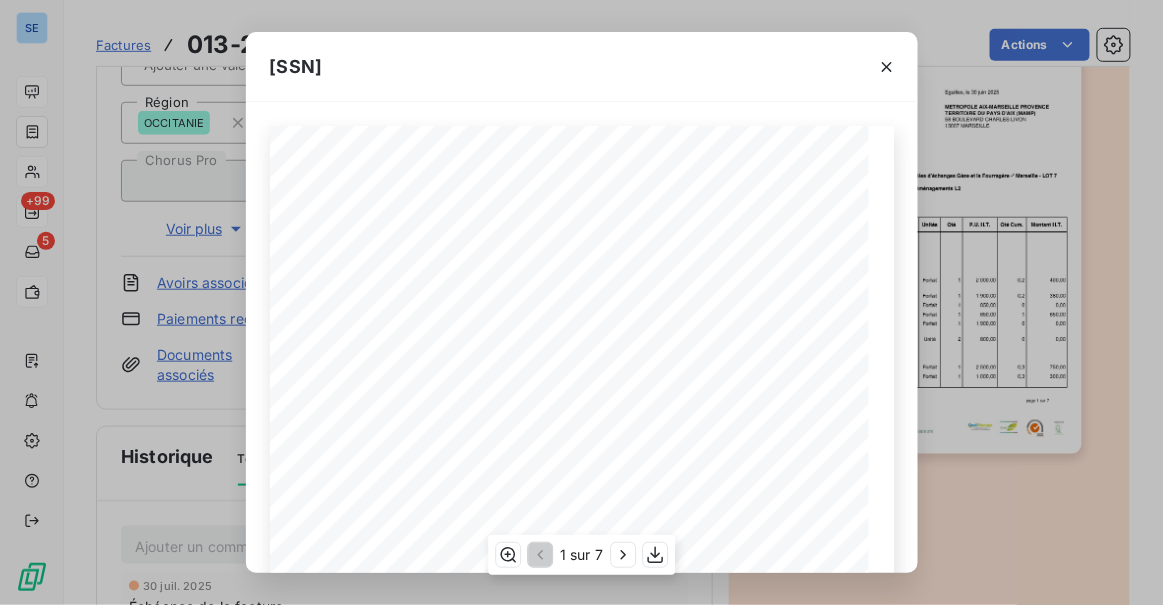 scroll, scrollTop: 424, scrollLeft: 0, axis: vertical 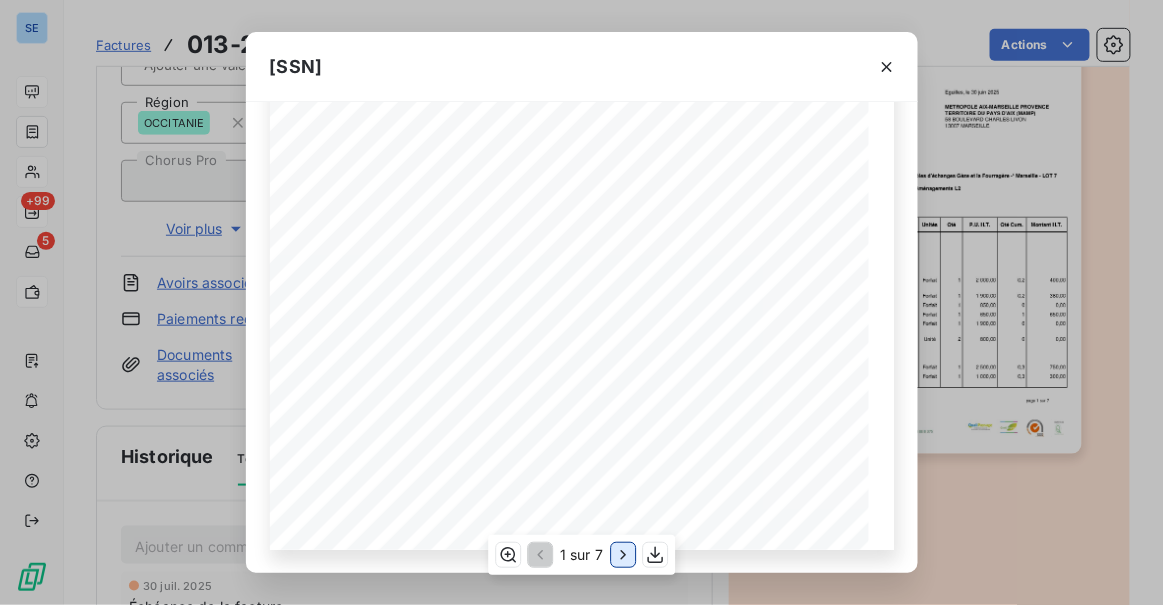 click 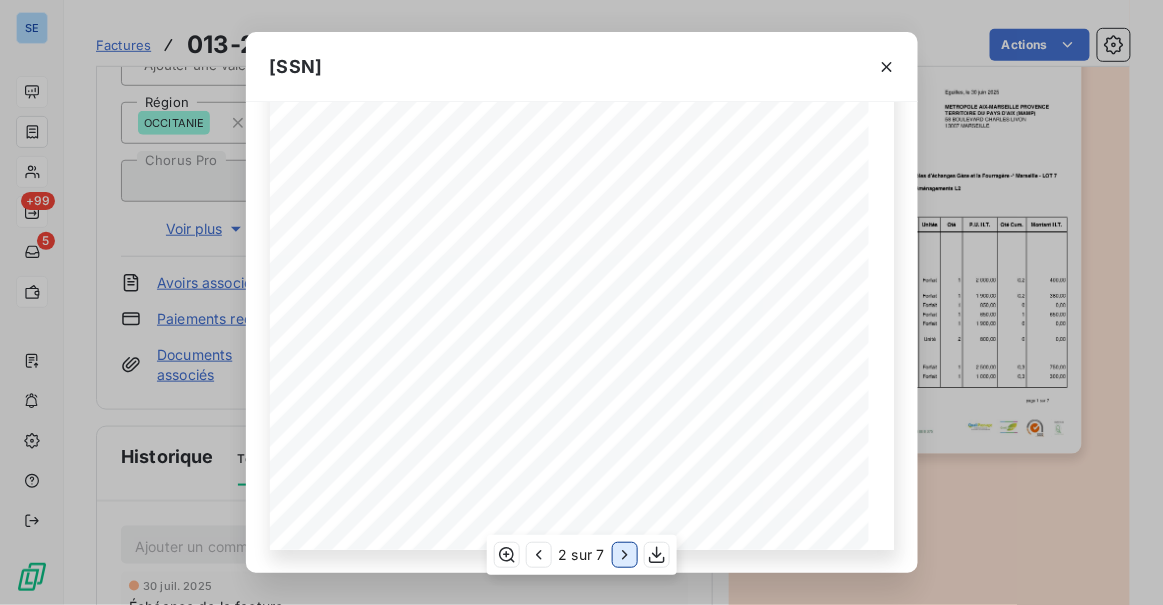 click 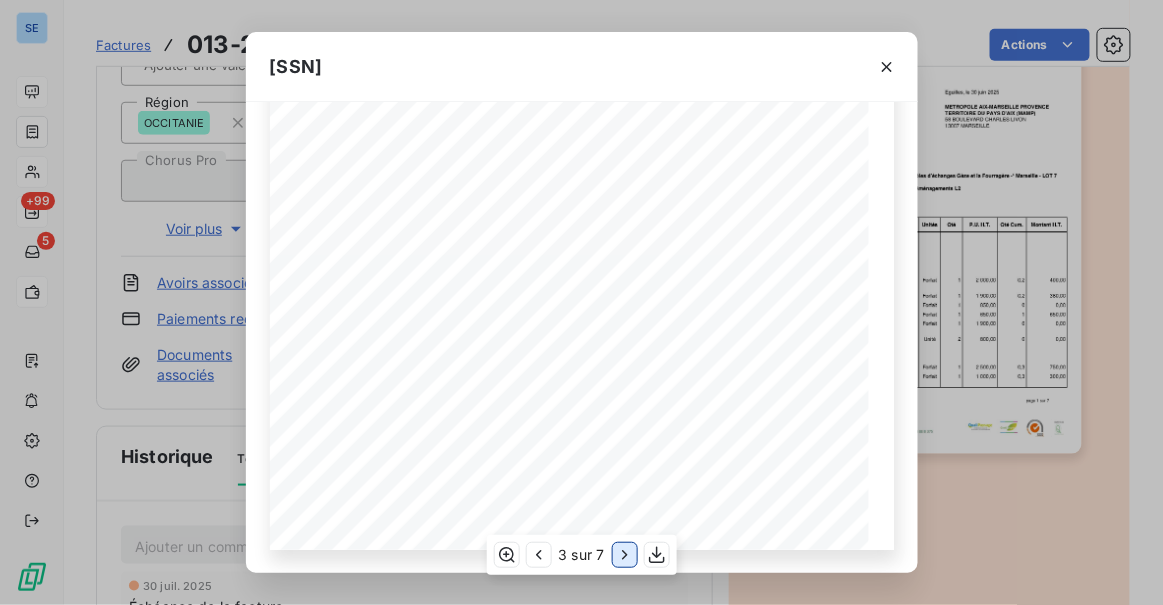 click 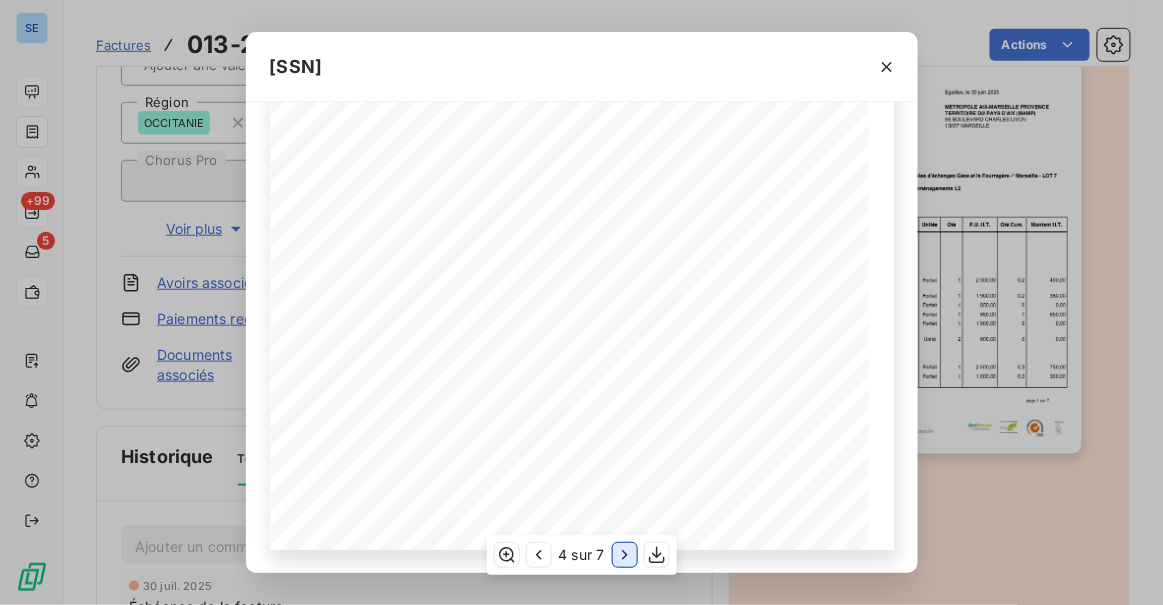 click 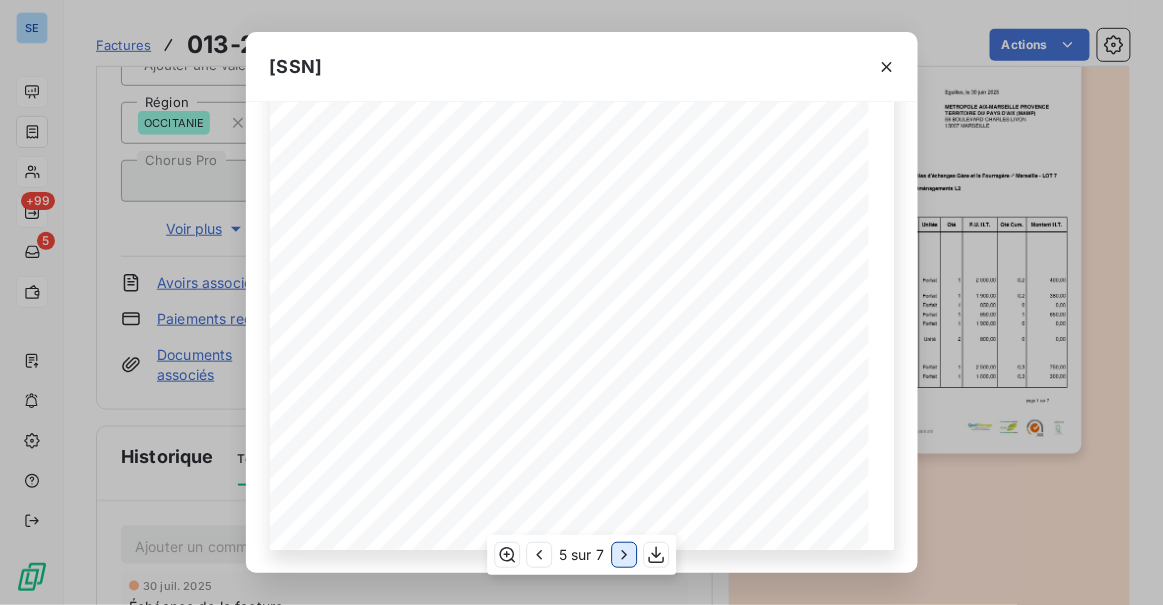 click 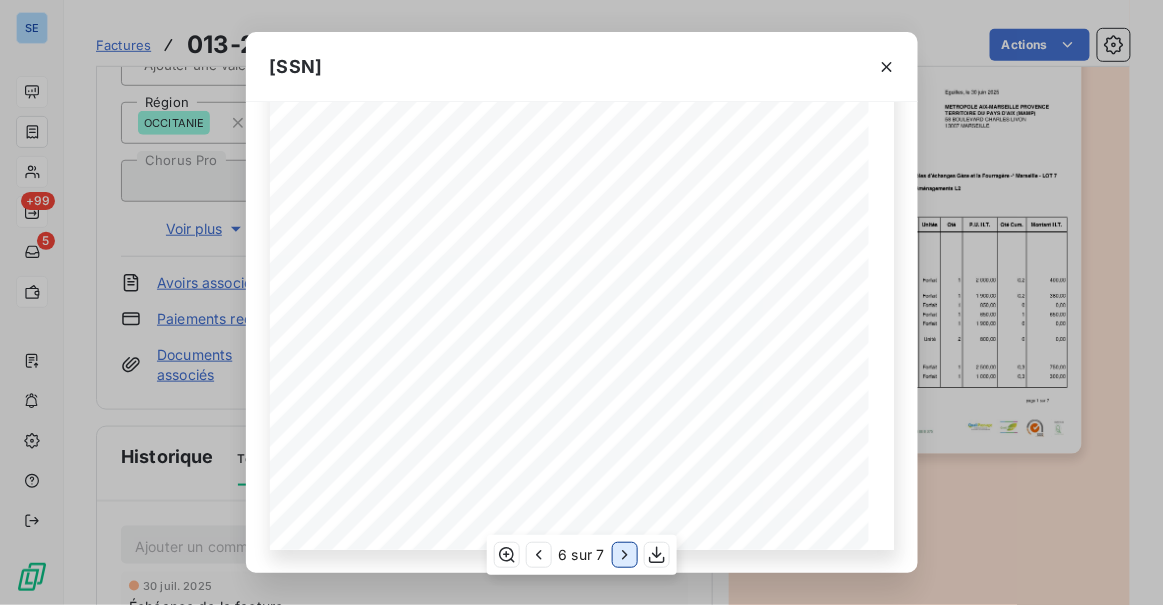 click 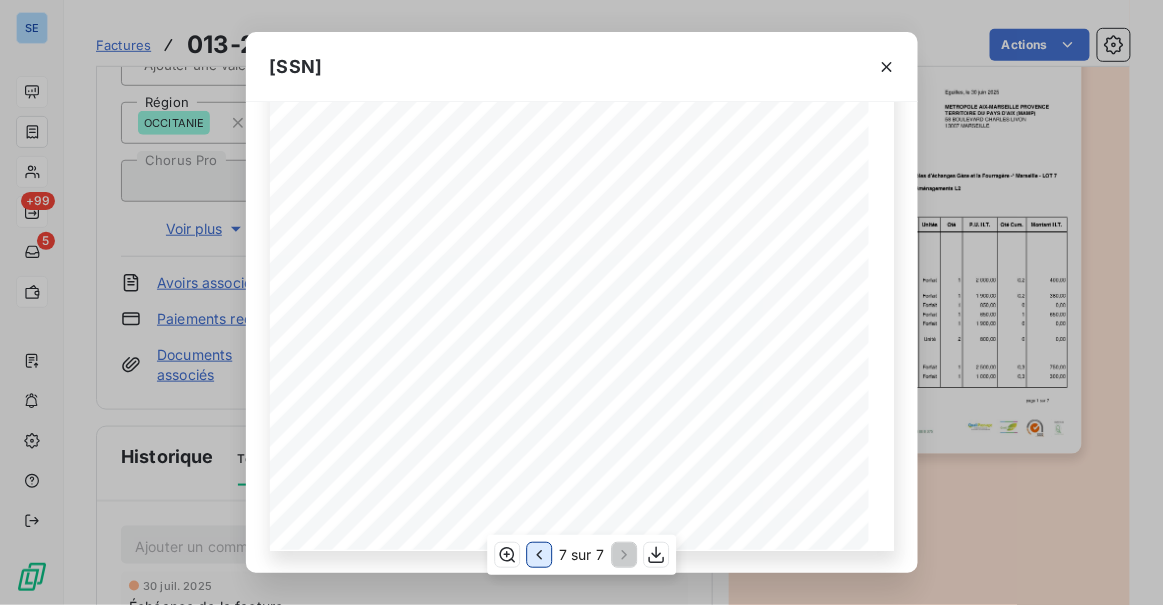 click 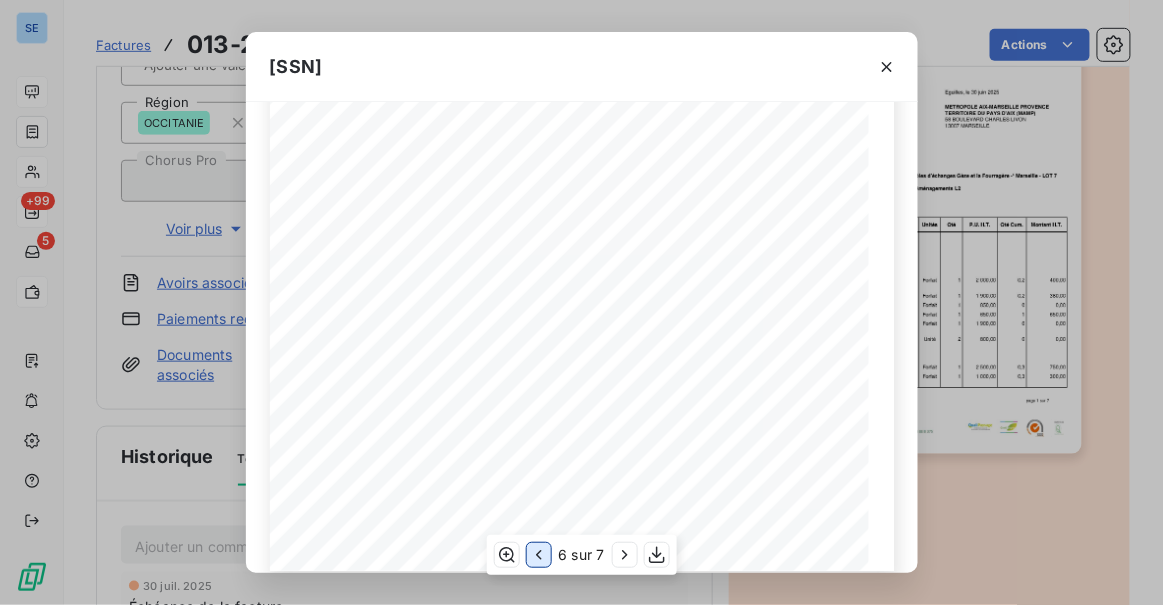 scroll, scrollTop: 424, scrollLeft: 0, axis: vertical 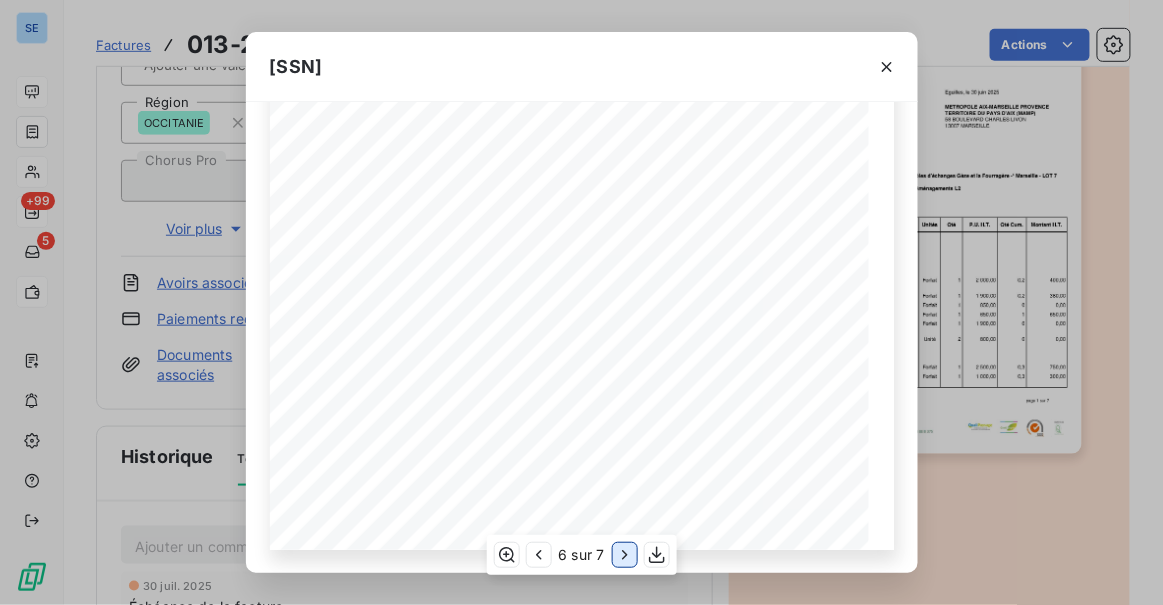 click 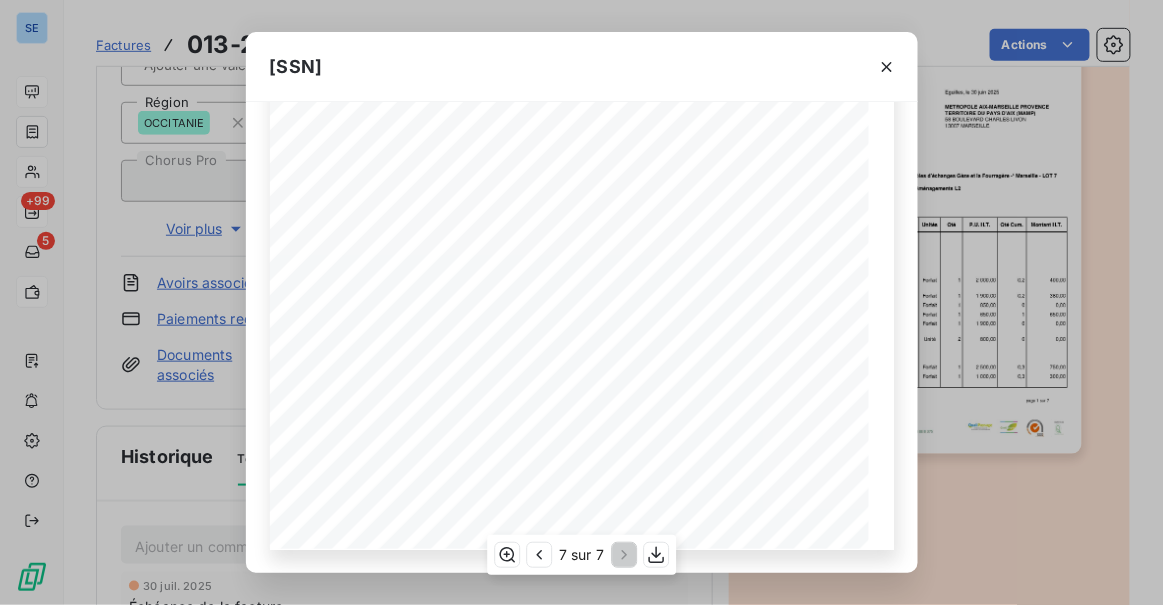 scroll, scrollTop: 0, scrollLeft: 0, axis: both 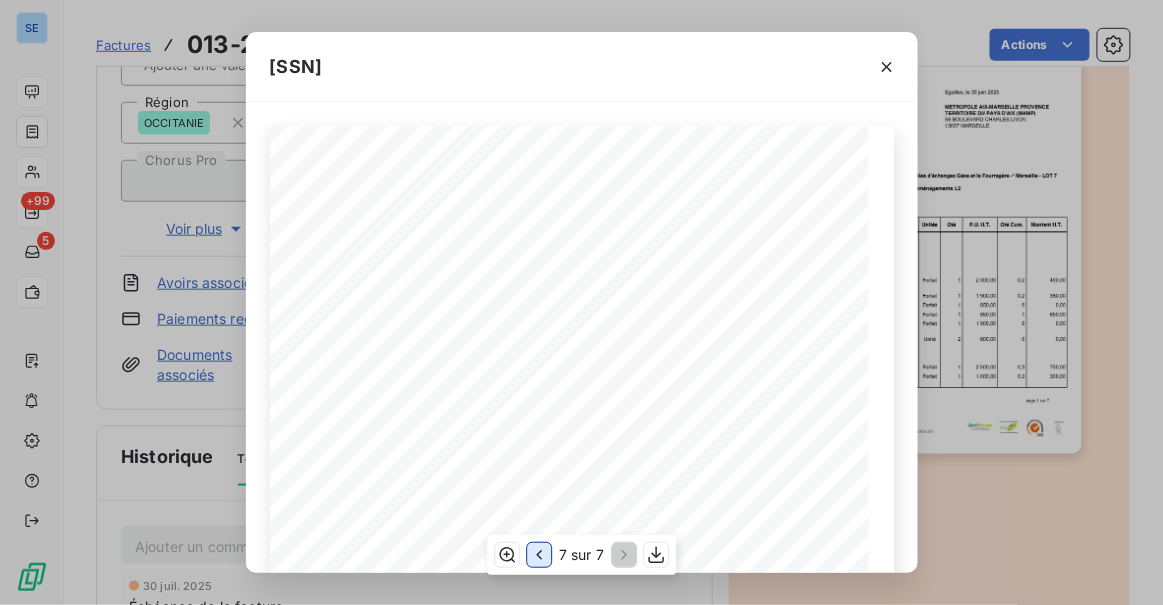 click 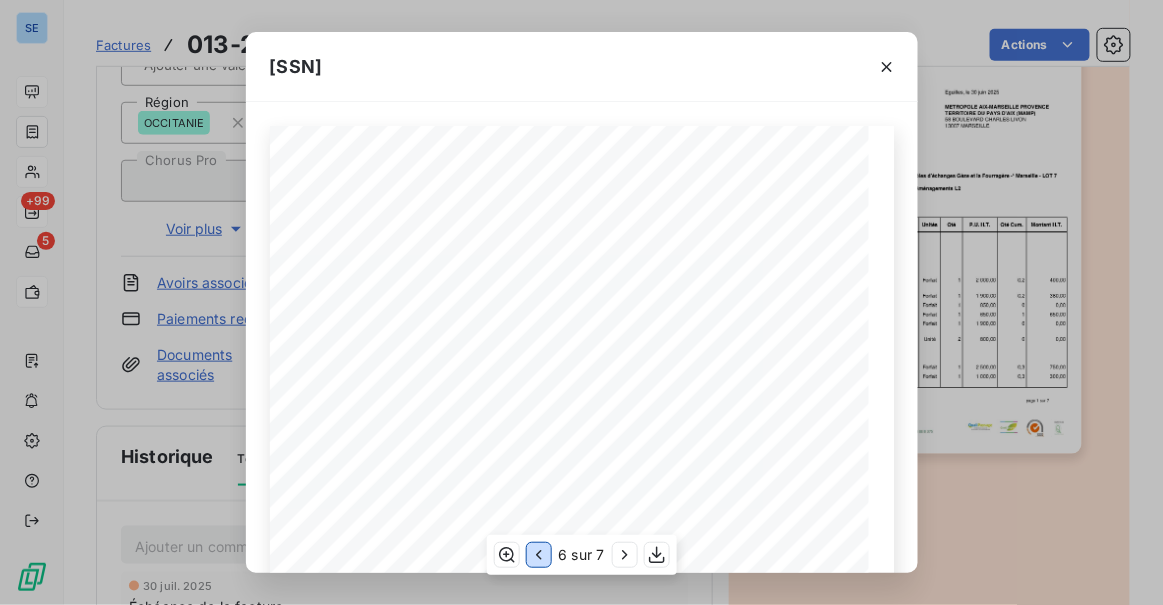 scroll, scrollTop: 424, scrollLeft: 0, axis: vertical 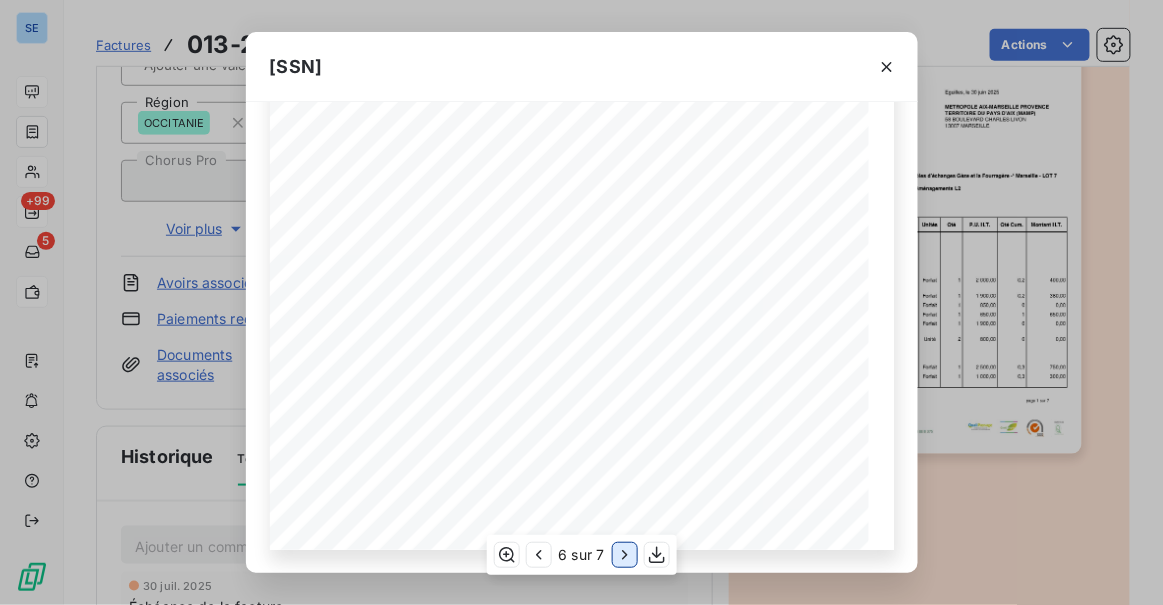 click 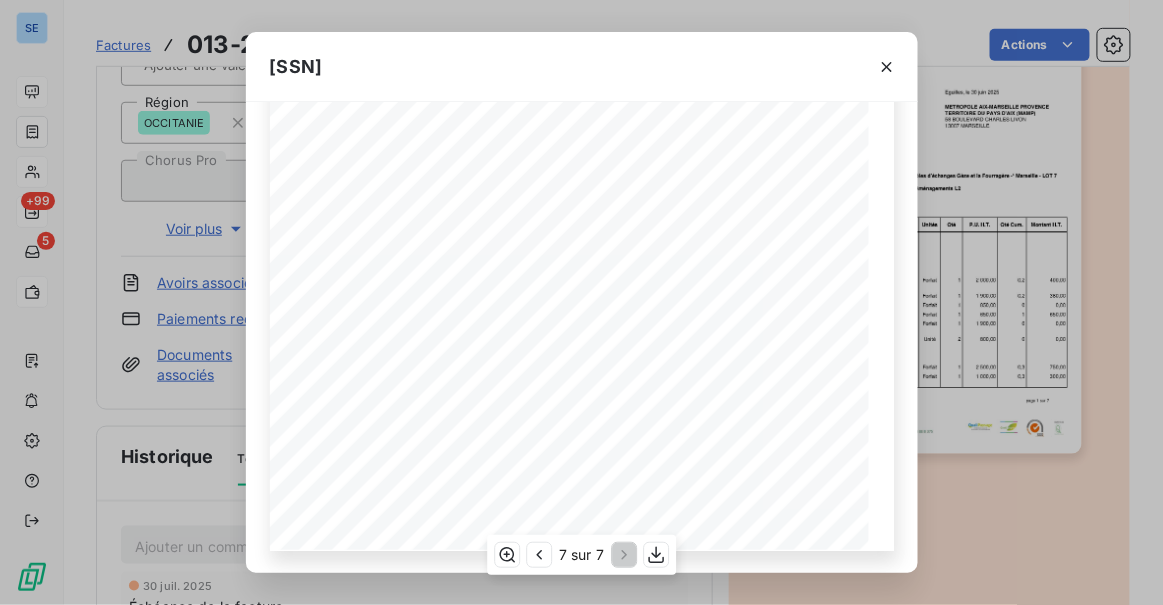 scroll, scrollTop: 0, scrollLeft: 0, axis: both 